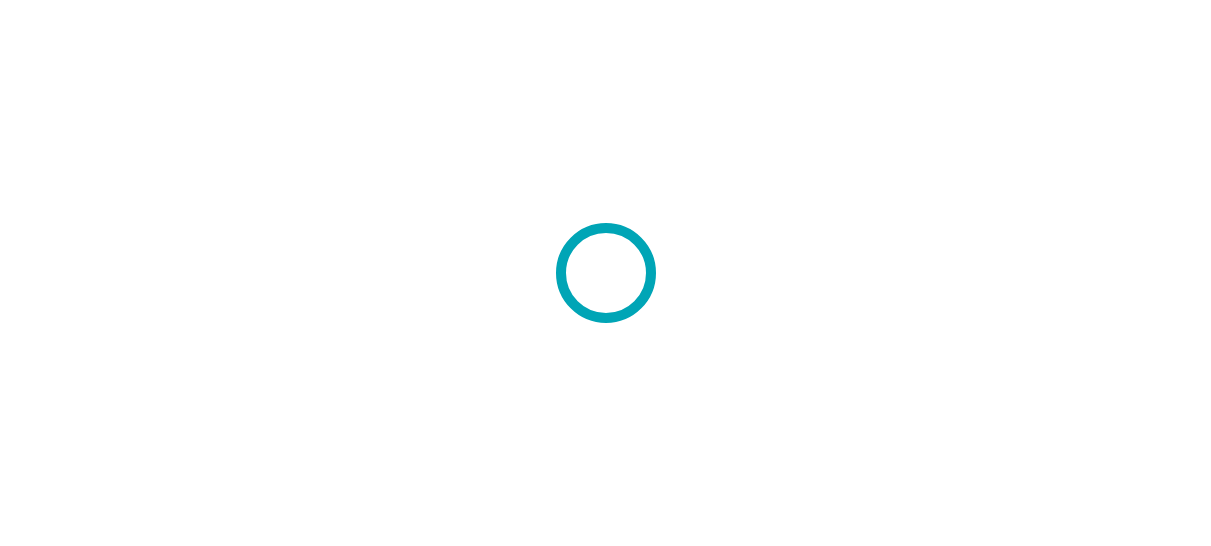 scroll, scrollTop: 0, scrollLeft: 0, axis: both 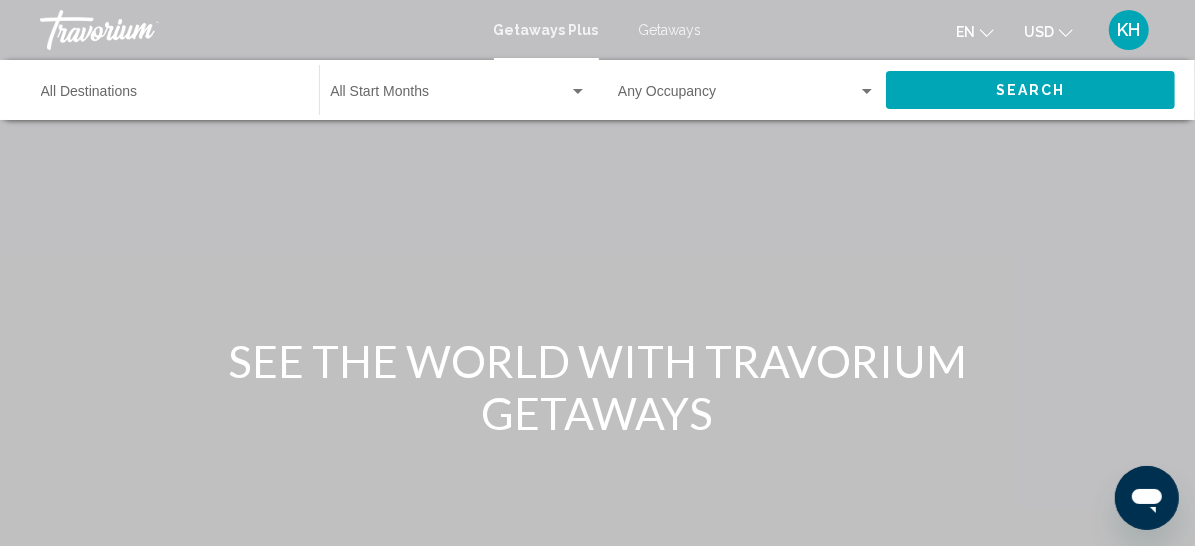 click on "Getaways" at bounding box center (670, 30) 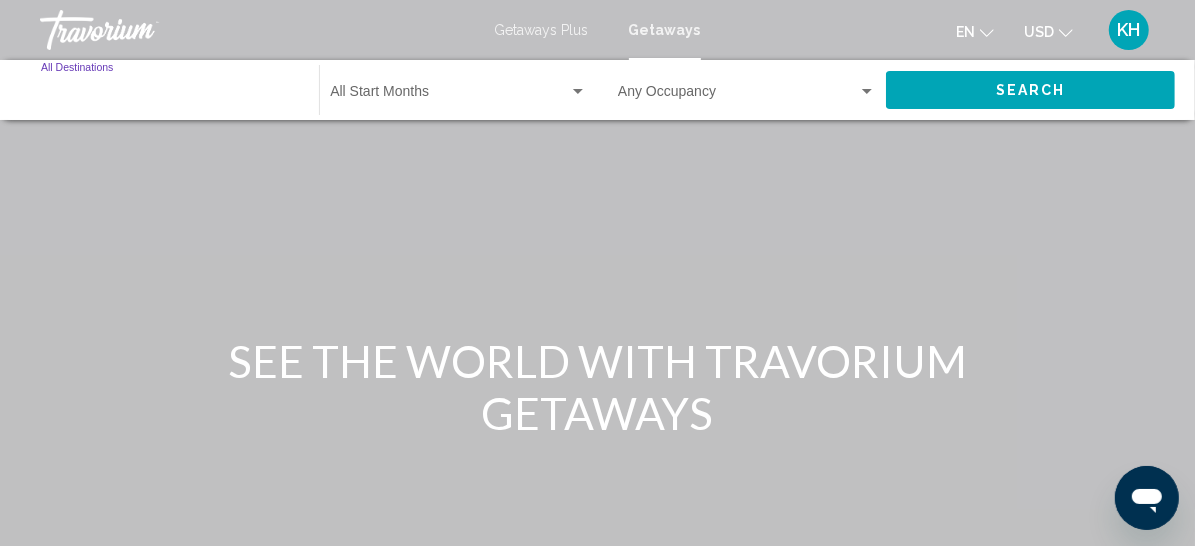 click on "Destination All Destinations" at bounding box center (170, 96) 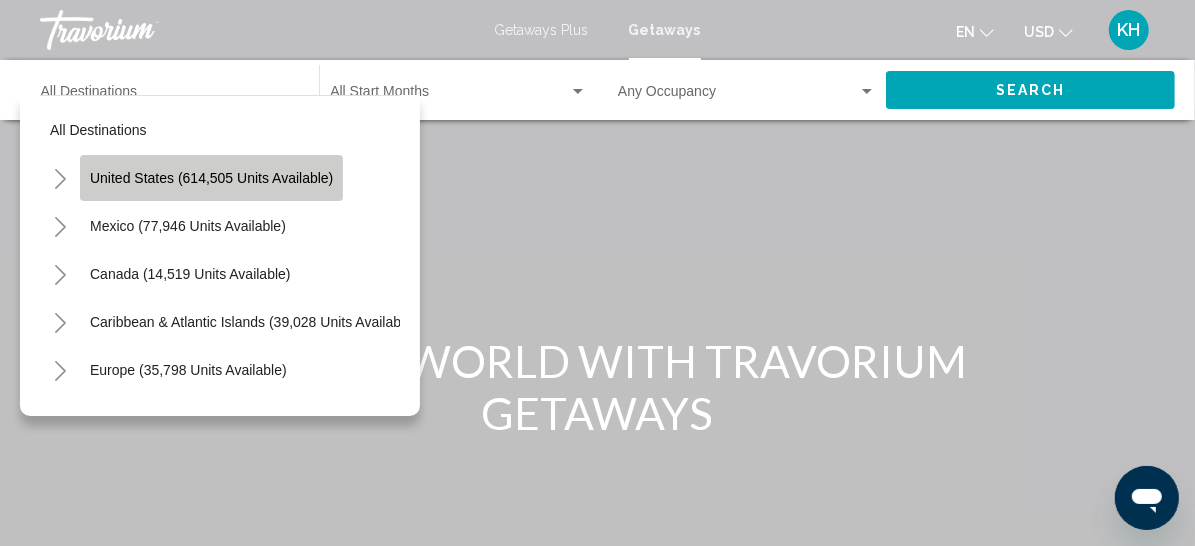 click on "United States (614,505 units available)" 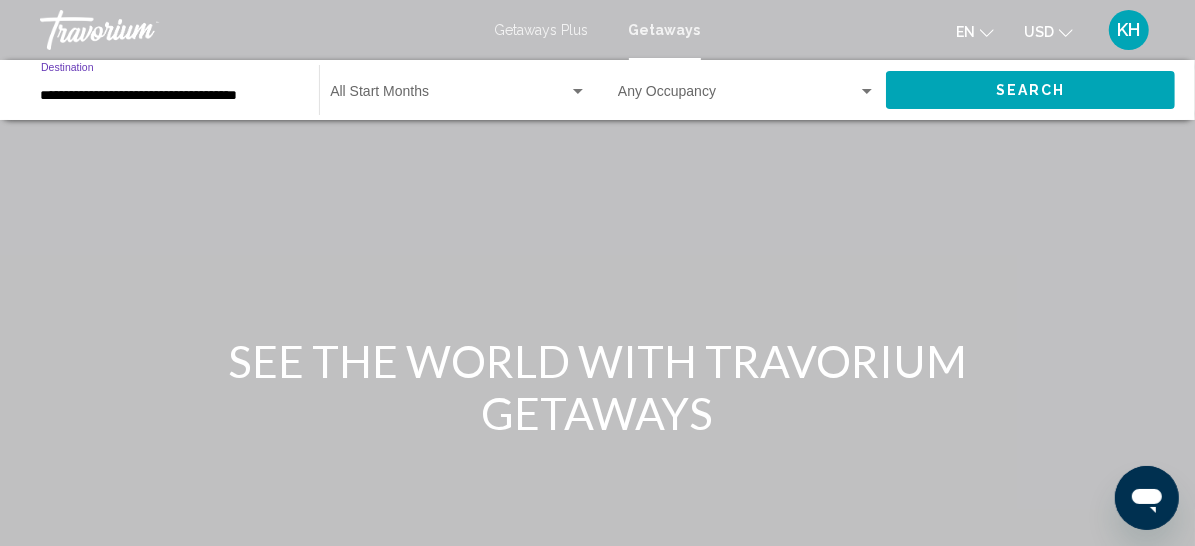 click on "**********" at bounding box center (170, 96) 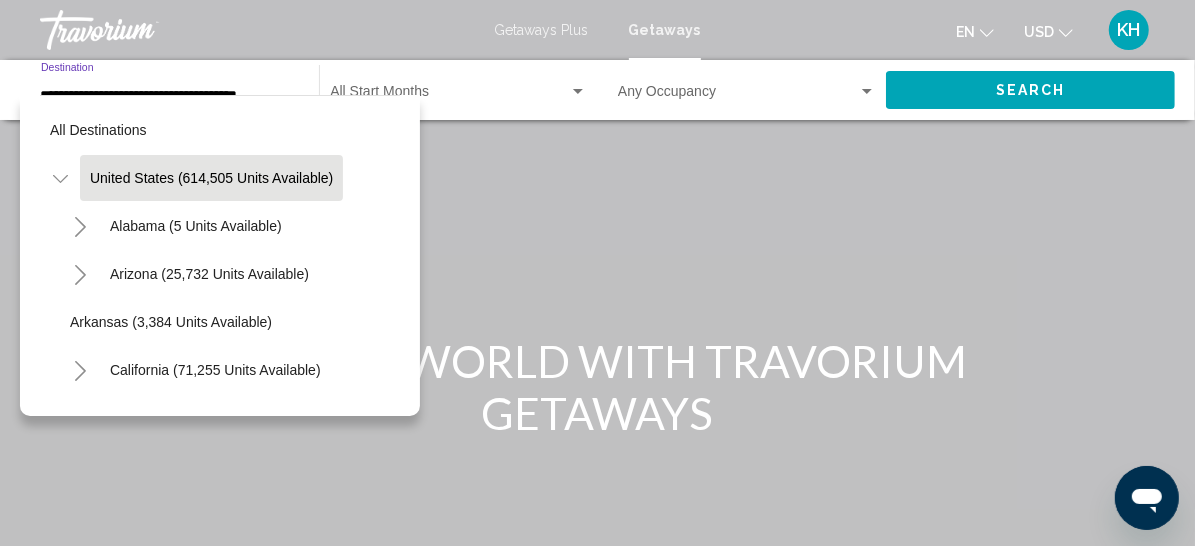 scroll, scrollTop: 0, scrollLeft: 39, axis: horizontal 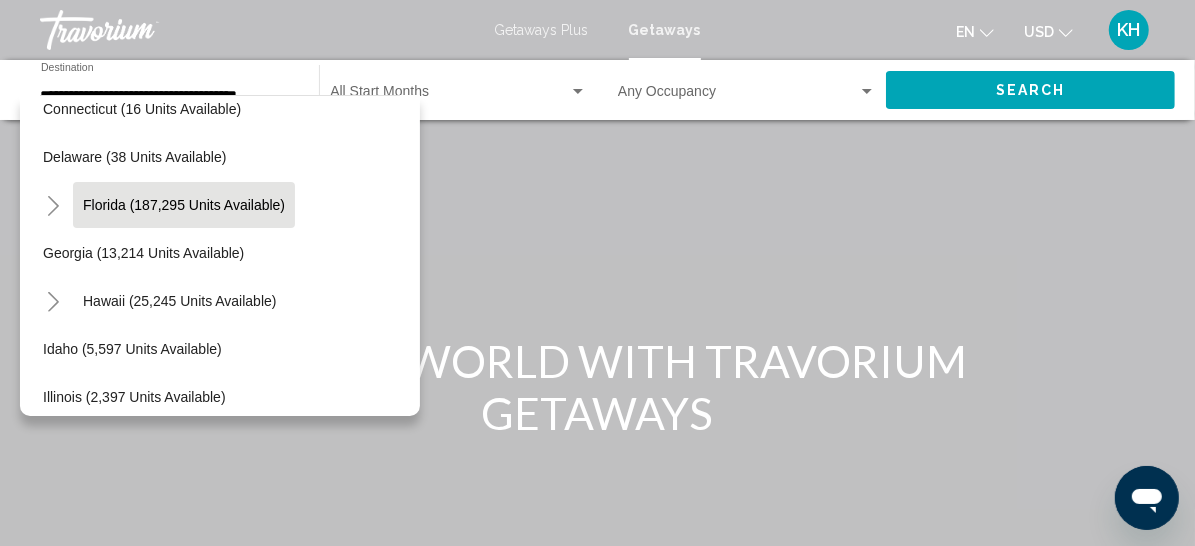 click on "Florida (187,295 units available)" 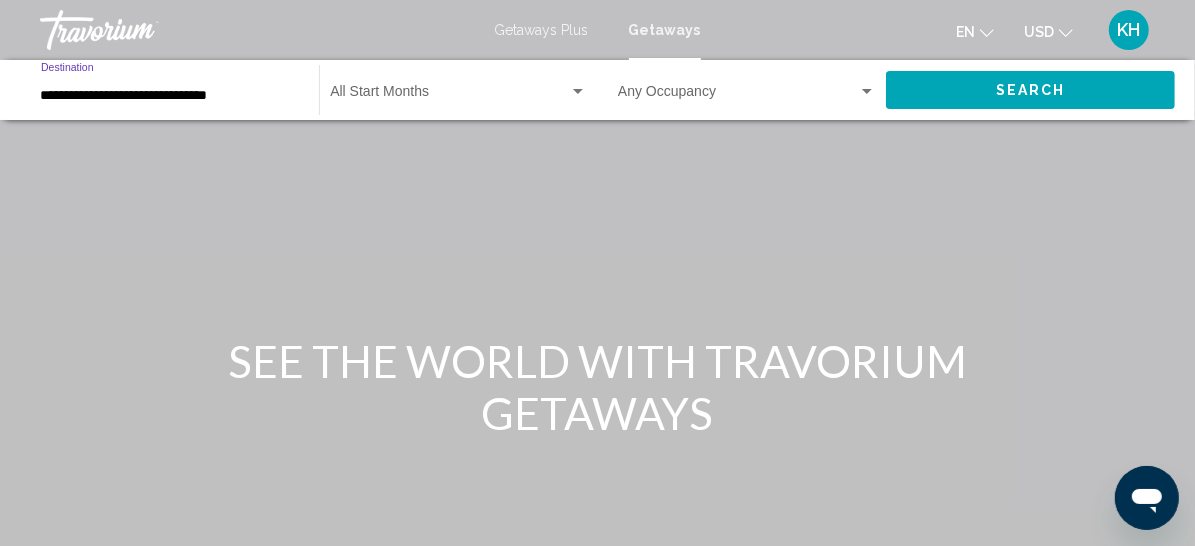 click on "**********" at bounding box center [170, 96] 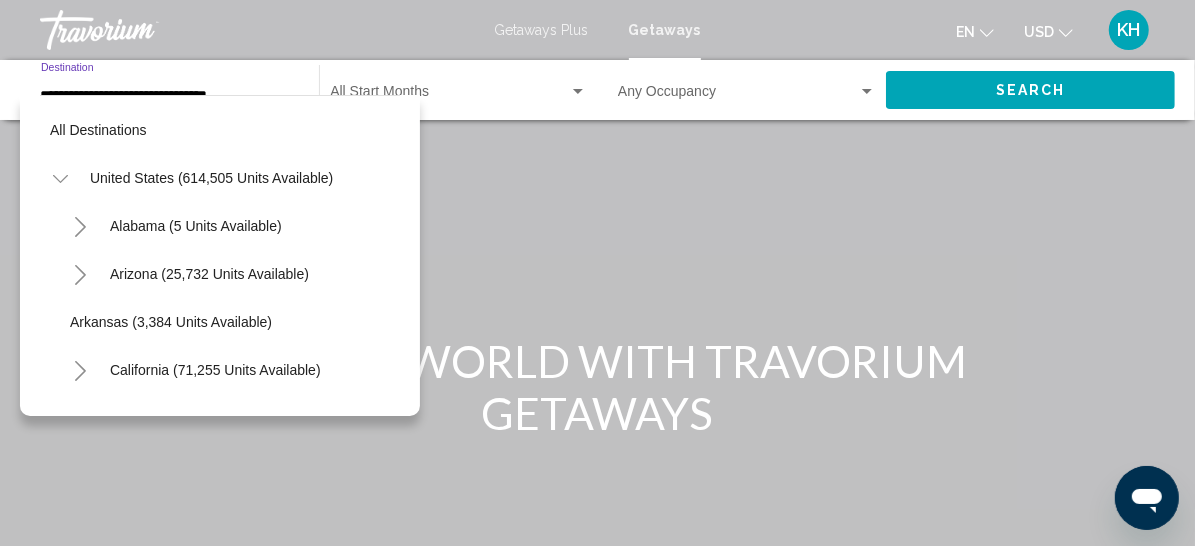 scroll, scrollTop: 287, scrollLeft: 64, axis: both 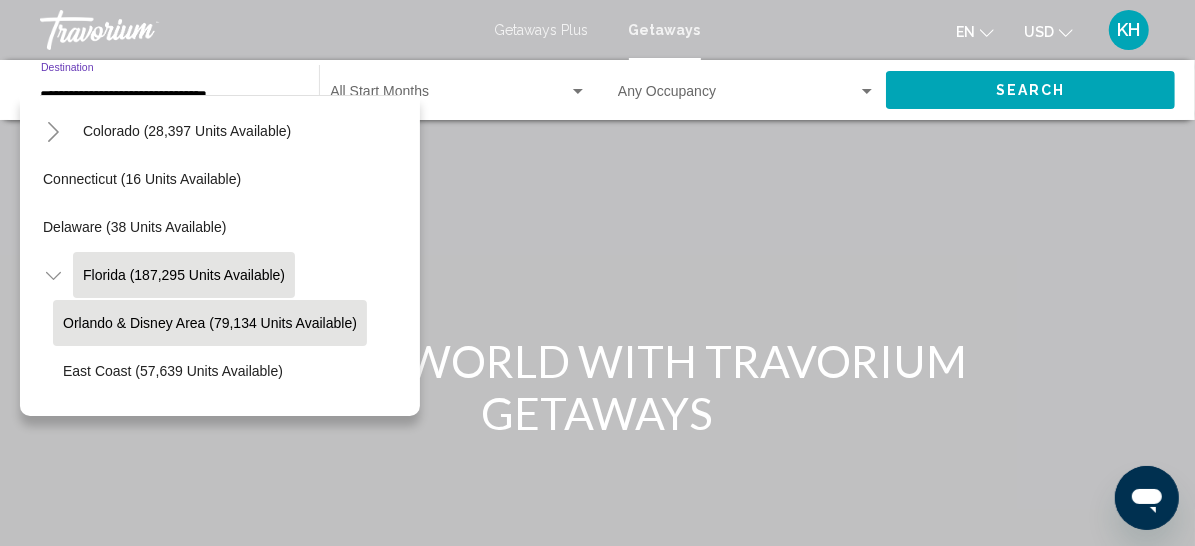 click on "Orlando & Disney Area (79,134 units available)" 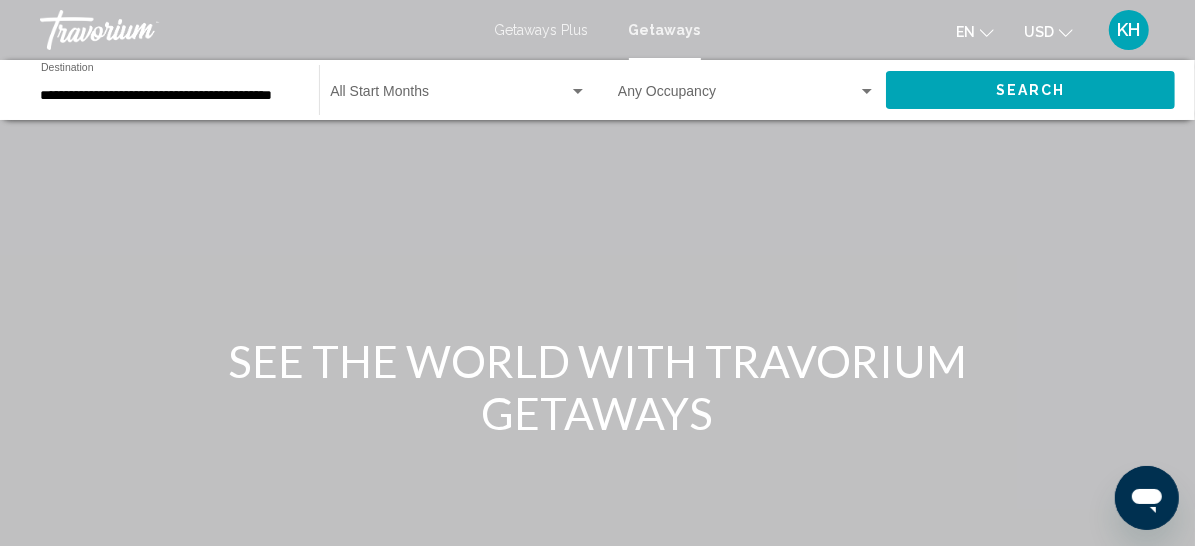 click on "Start Month All Start Months" 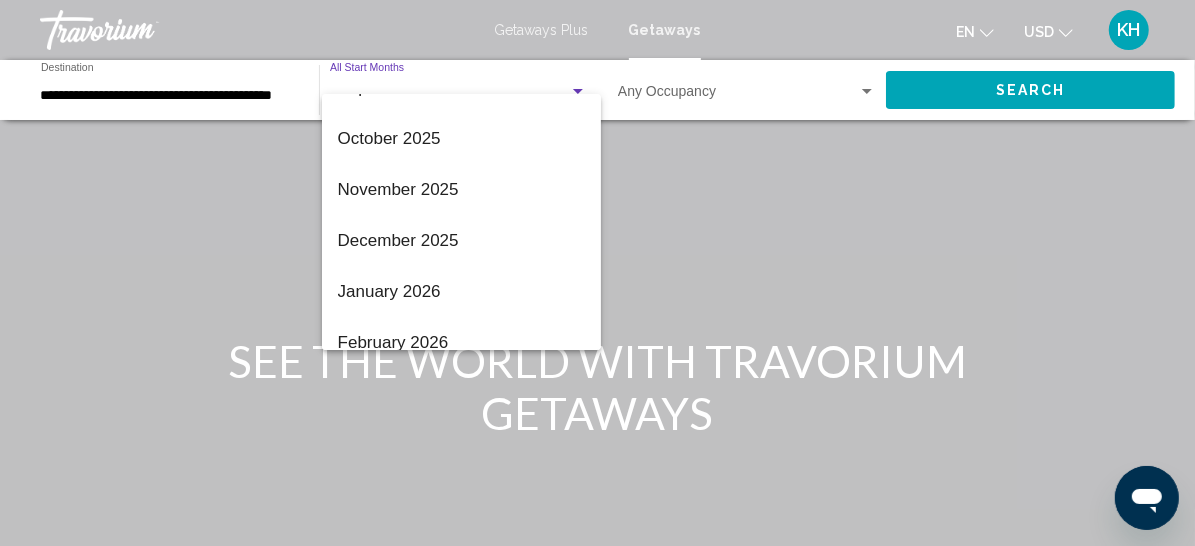 scroll, scrollTop: 172, scrollLeft: 0, axis: vertical 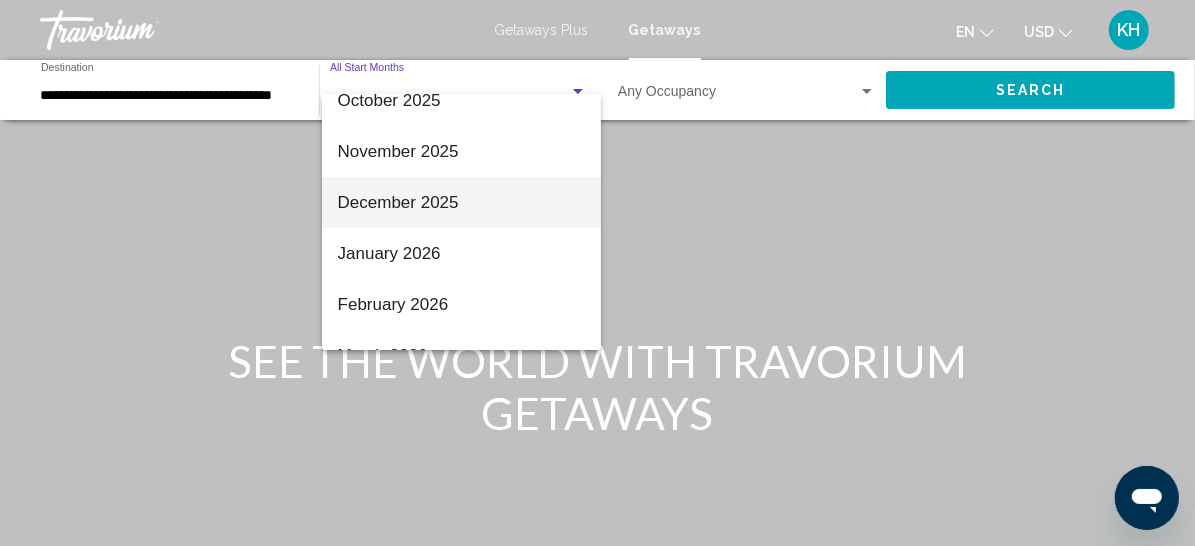 click on "December 2025" at bounding box center [461, 202] 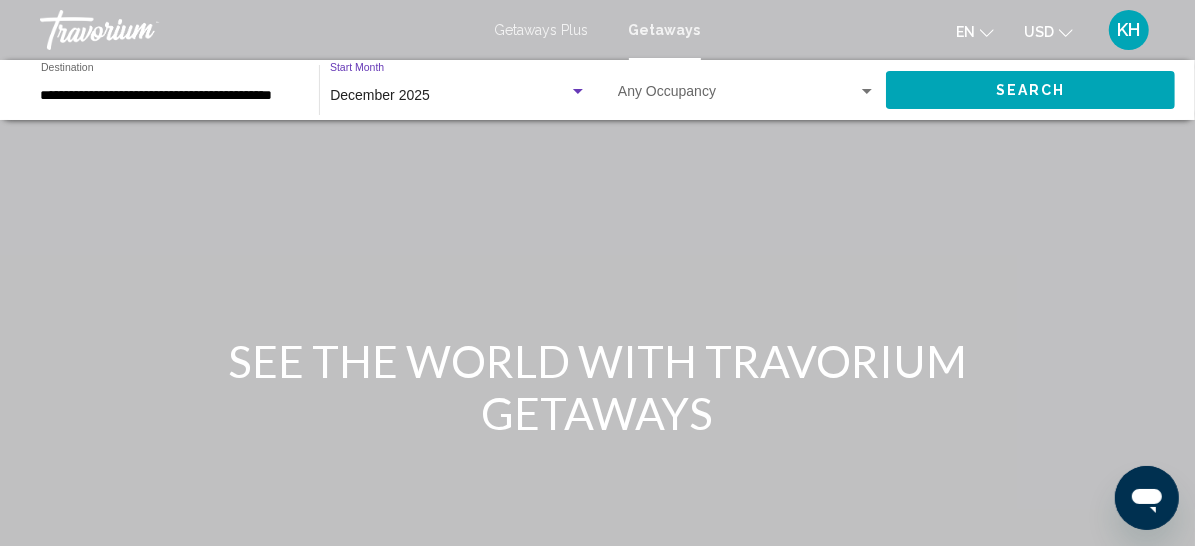 click at bounding box center [738, 96] 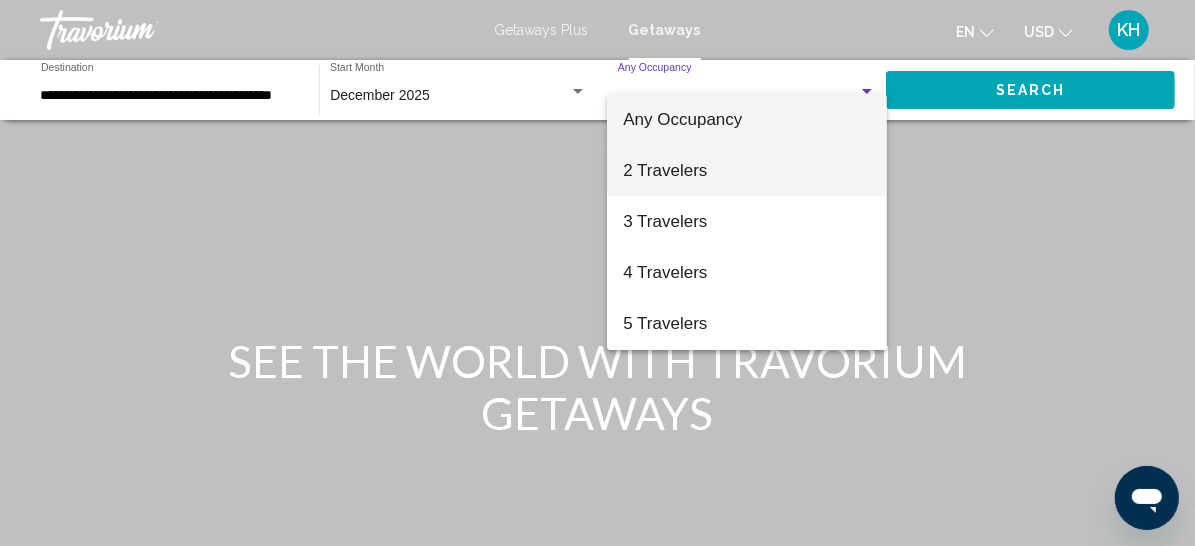 click on "2 Travelers" at bounding box center (747, 170) 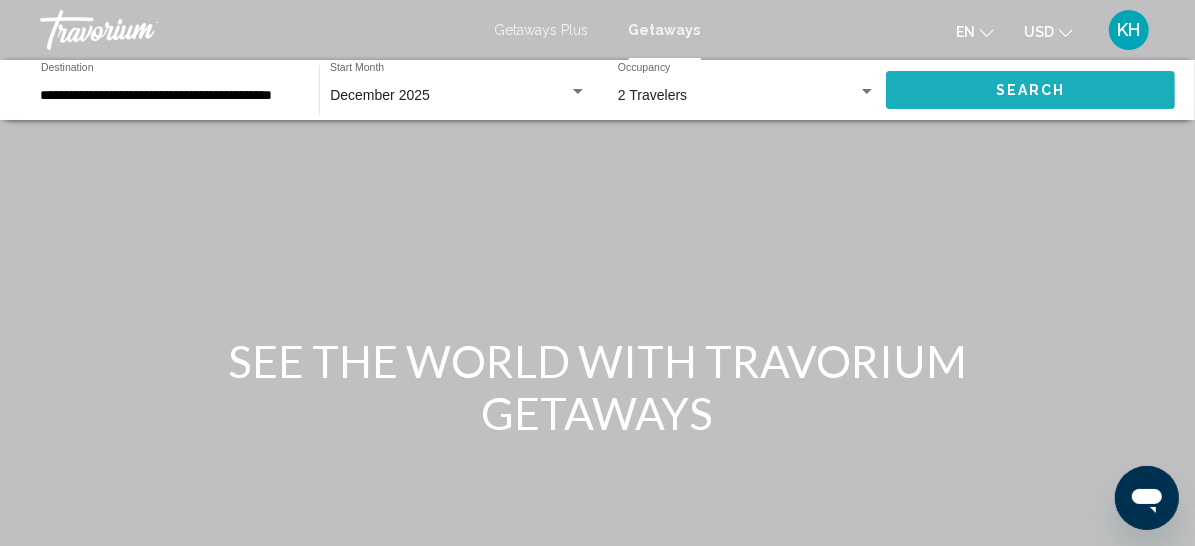 click on "Search" at bounding box center [1031, 89] 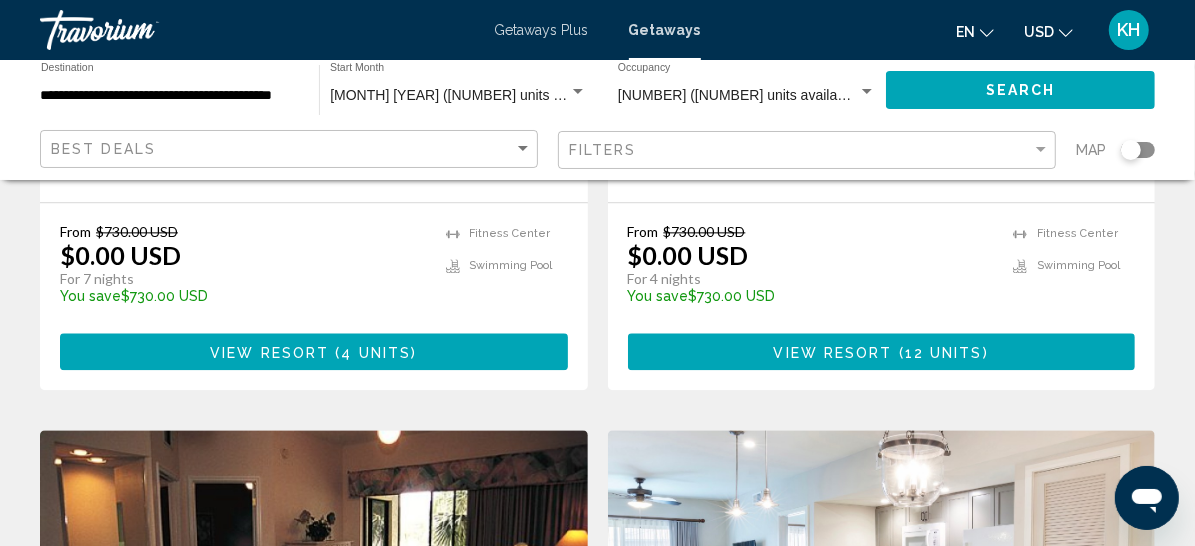 scroll, scrollTop: 2471, scrollLeft: 0, axis: vertical 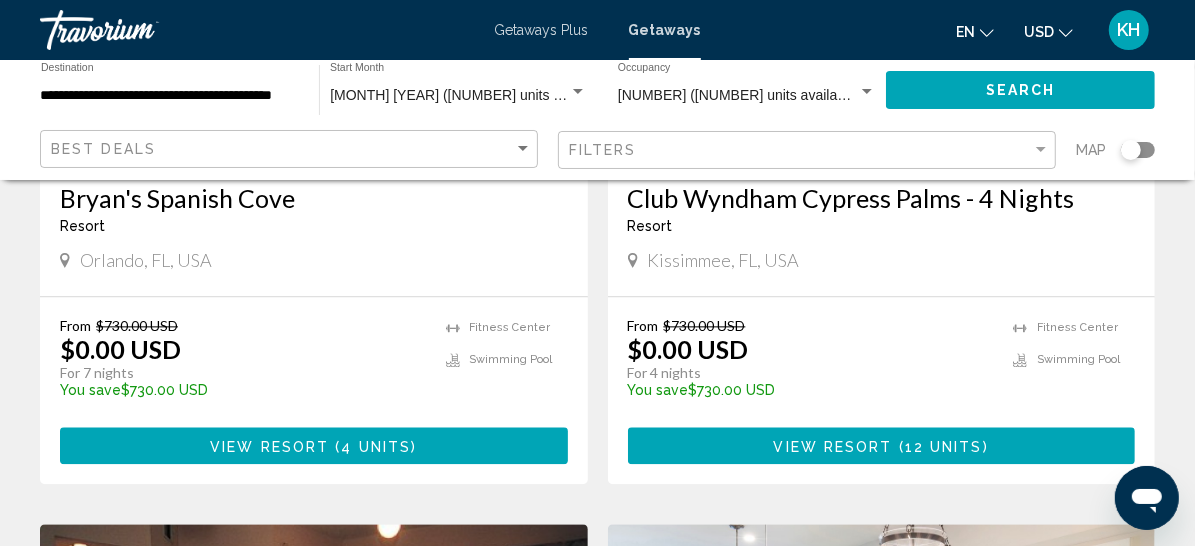 click on "Club Wyndham Cypress Palms - 4 Nights" at bounding box center [882, 198] 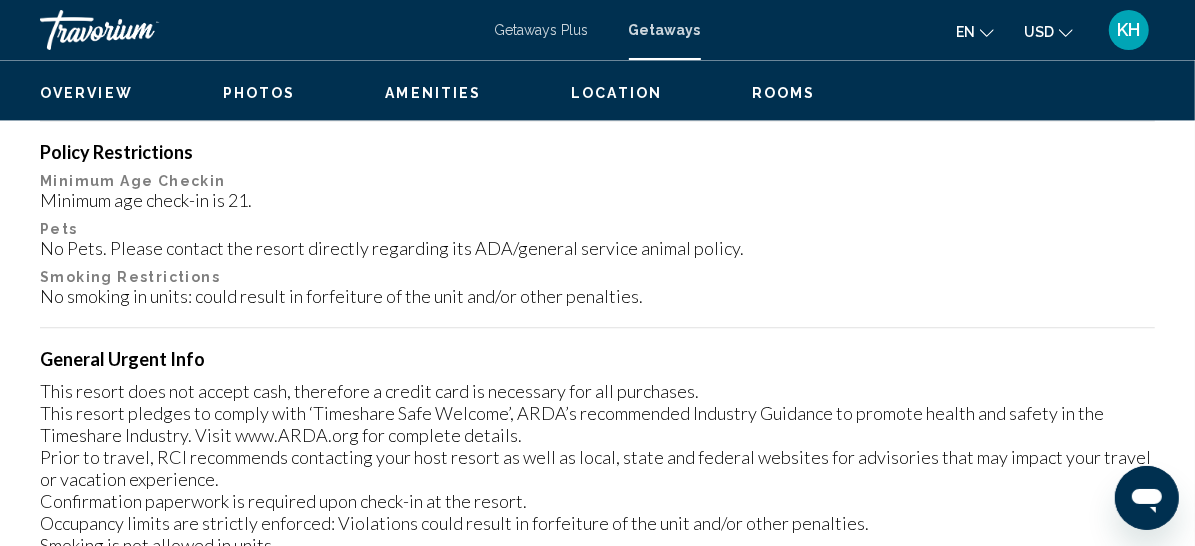 scroll, scrollTop: 395, scrollLeft: 0, axis: vertical 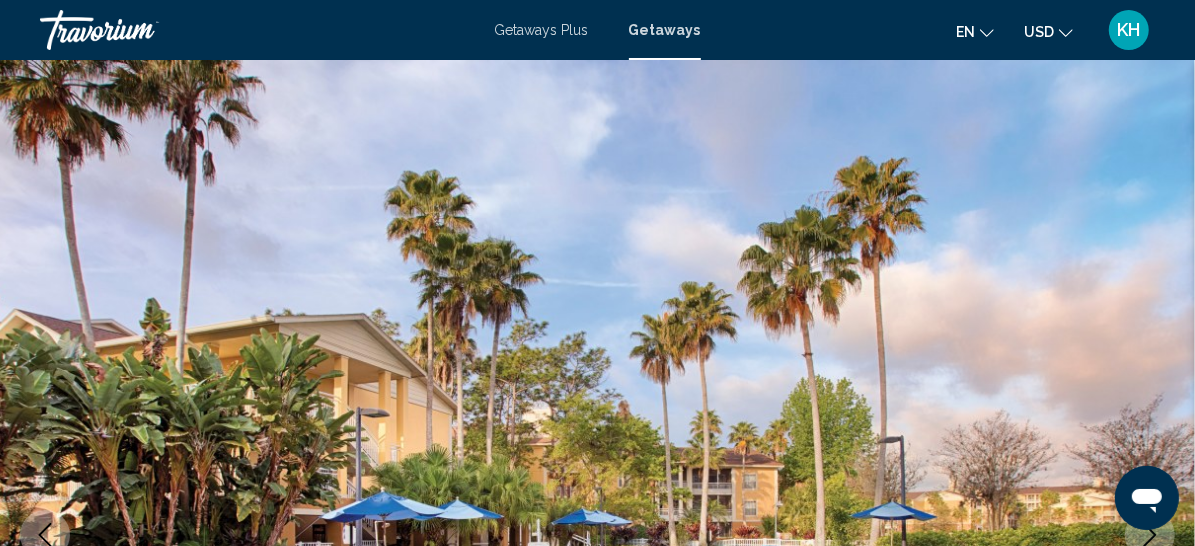click on "Getaways Plus" at bounding box center (542, 30) 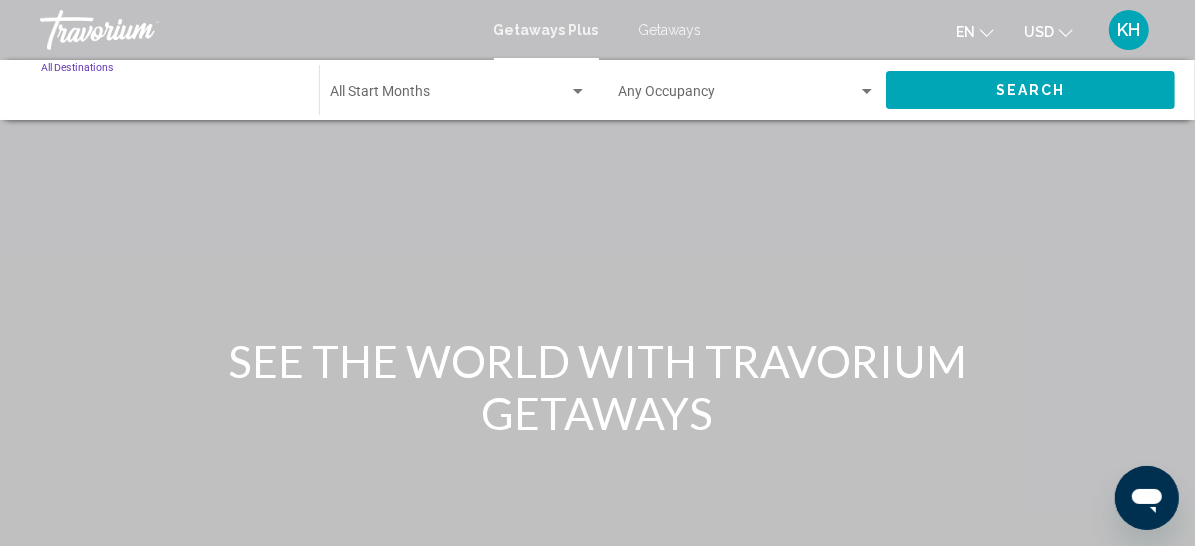 click on "Destination All Destinations" at bounding box center (170, 96) 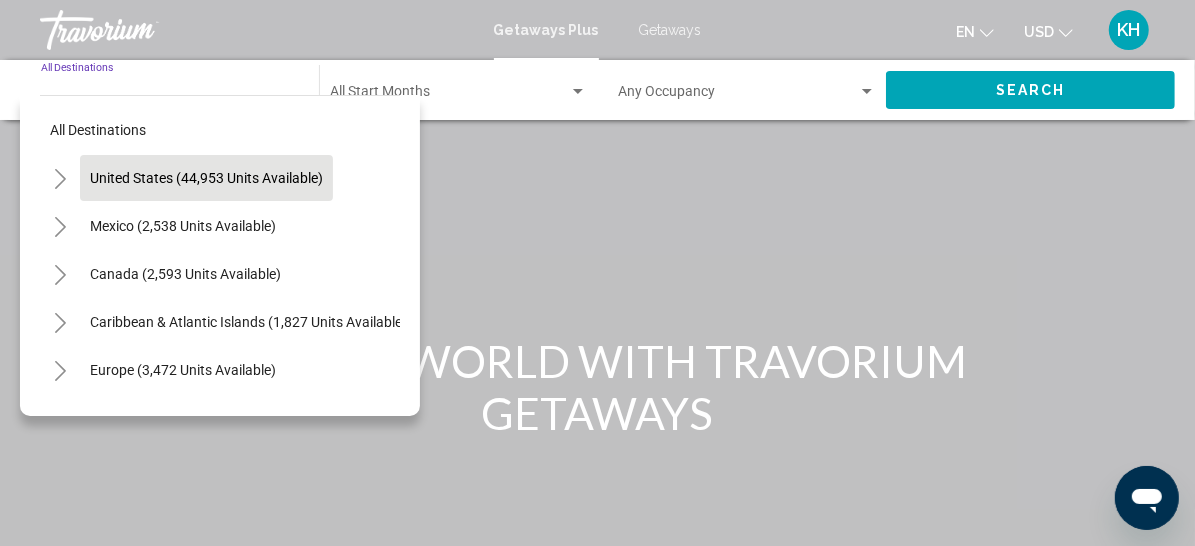 click on "United States (44,953 units available)" at bounding box center (183, 226) 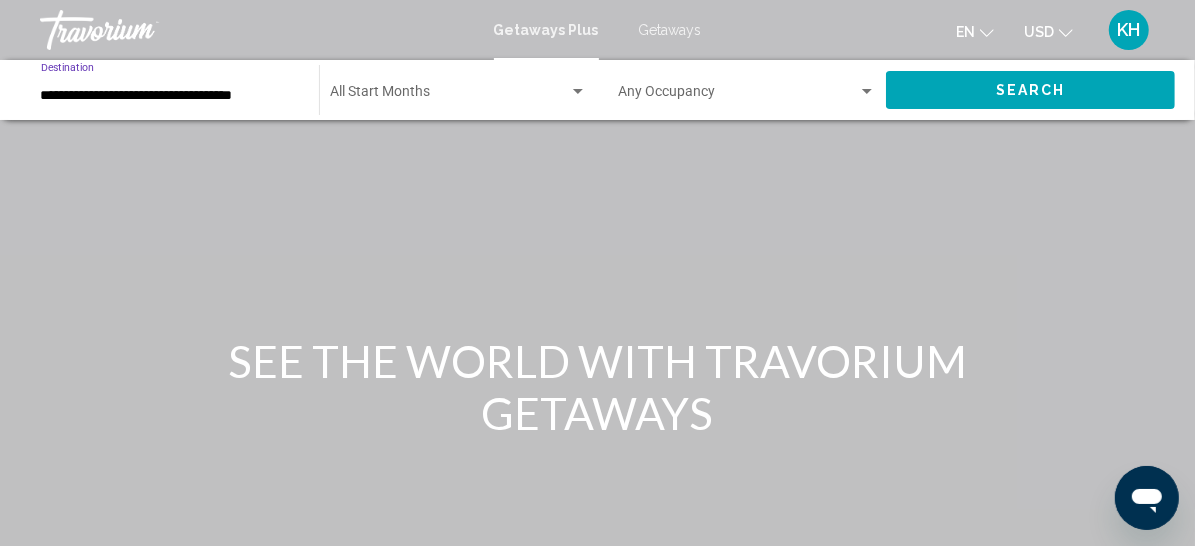 click on "**********" at bounding box center (170, 96) 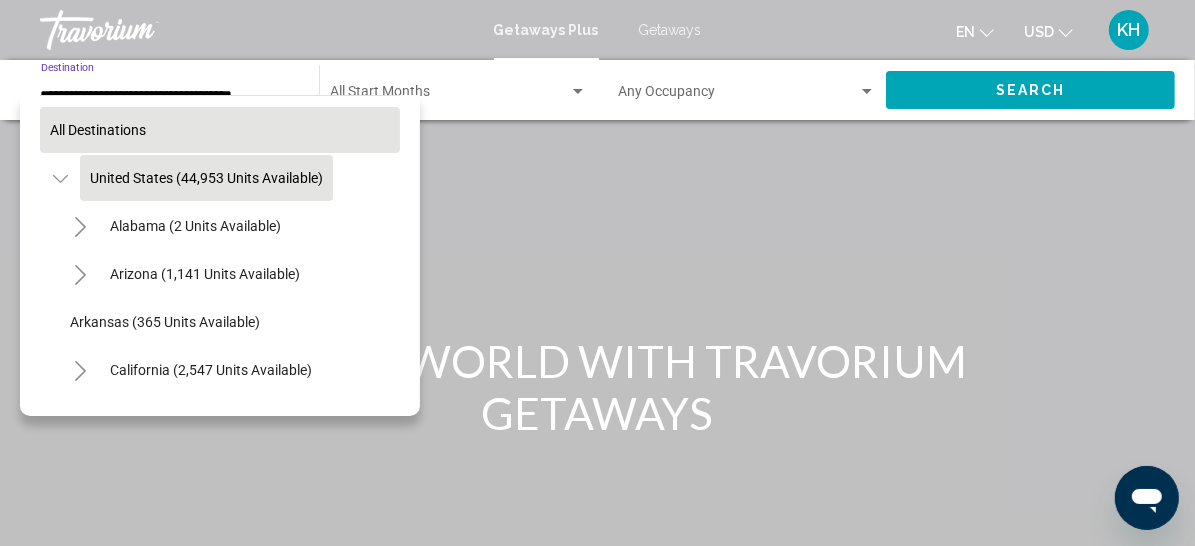 scroll, scrollTop: 0, scrollLeft: 39, axis: horizontal 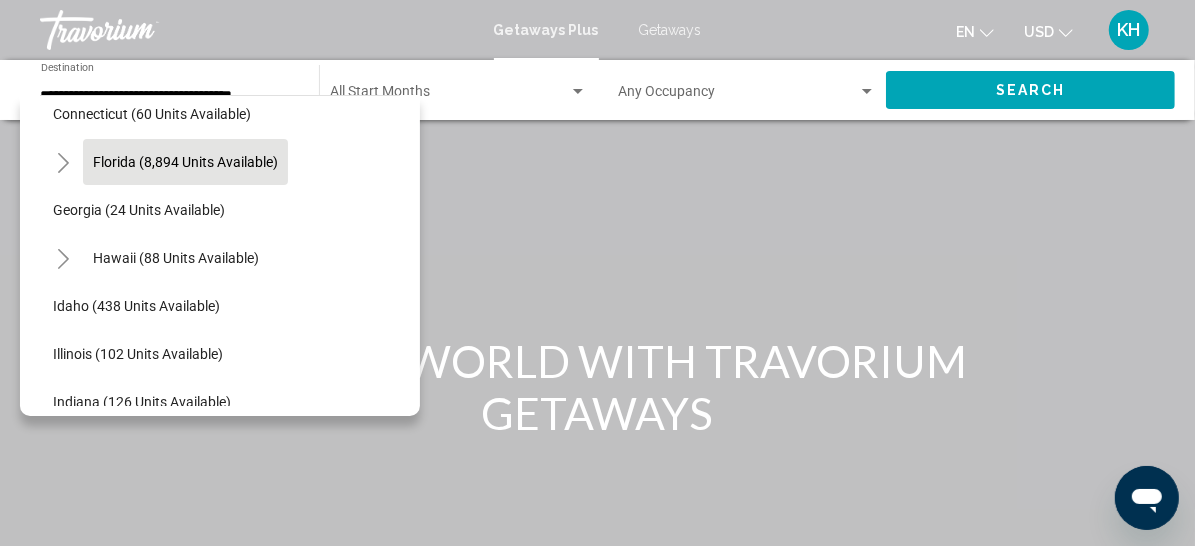 click on "Florida (8,894 units available)" 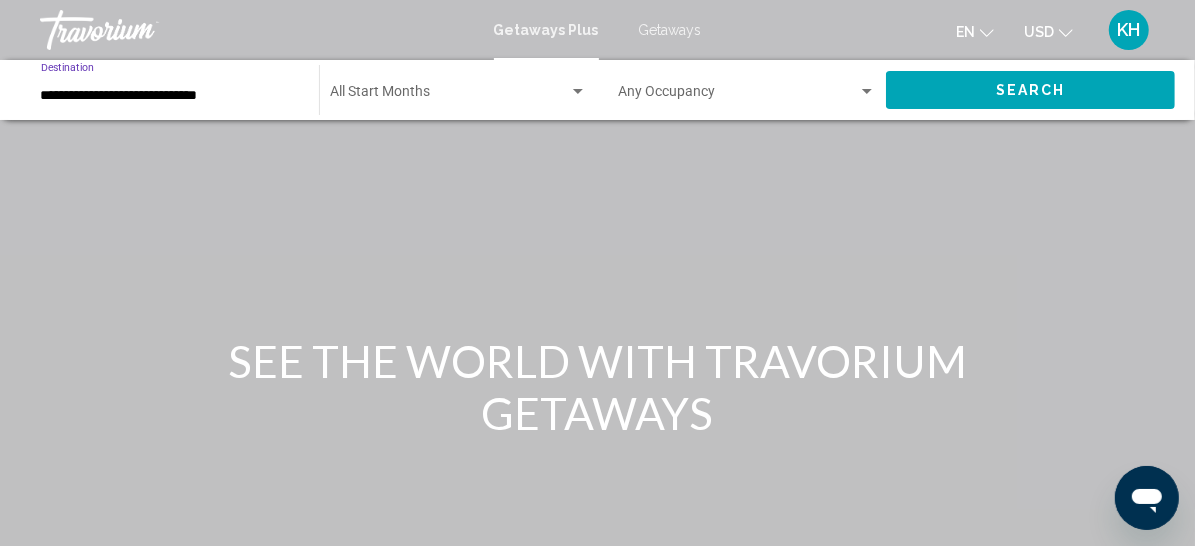 click on "**********" at bounding box center (170, 96) 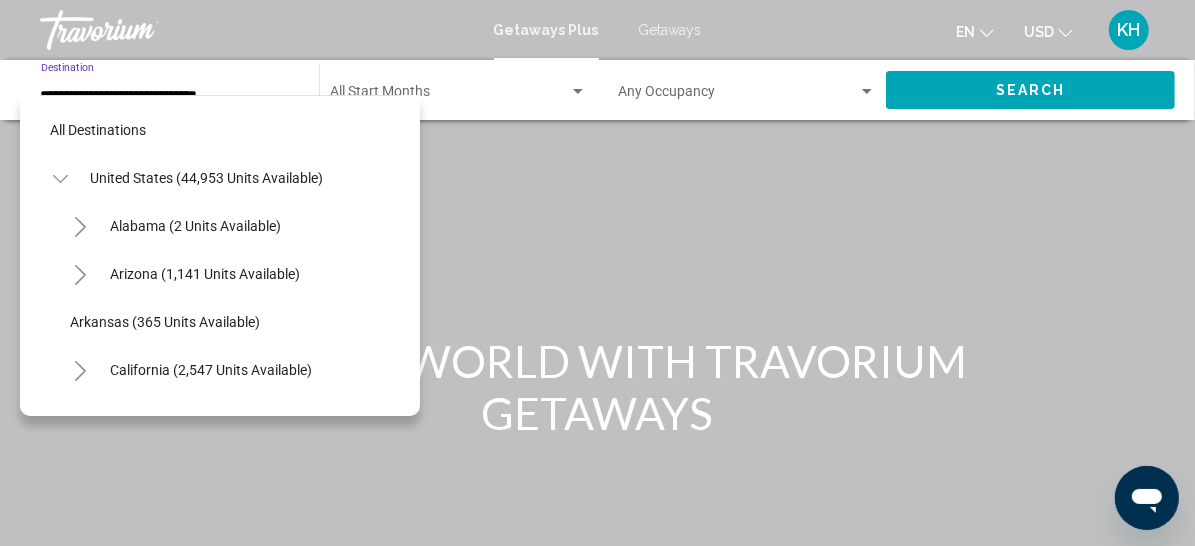 scroll, scrollTop: 238, scrollLeft: 55, axis: both 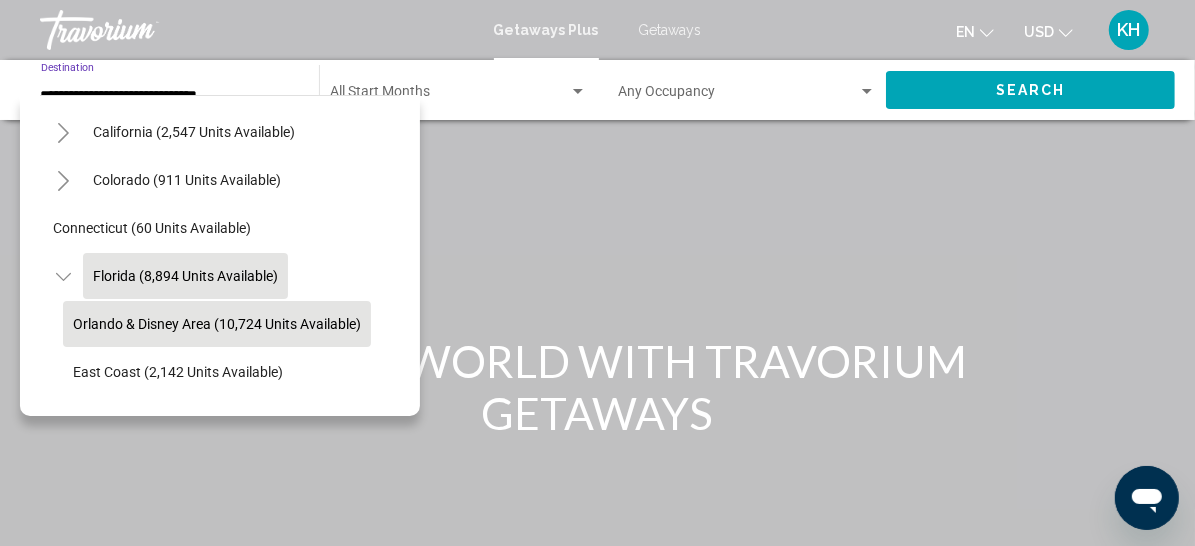click on "Orlando & Disney Area (10,724 units available)" 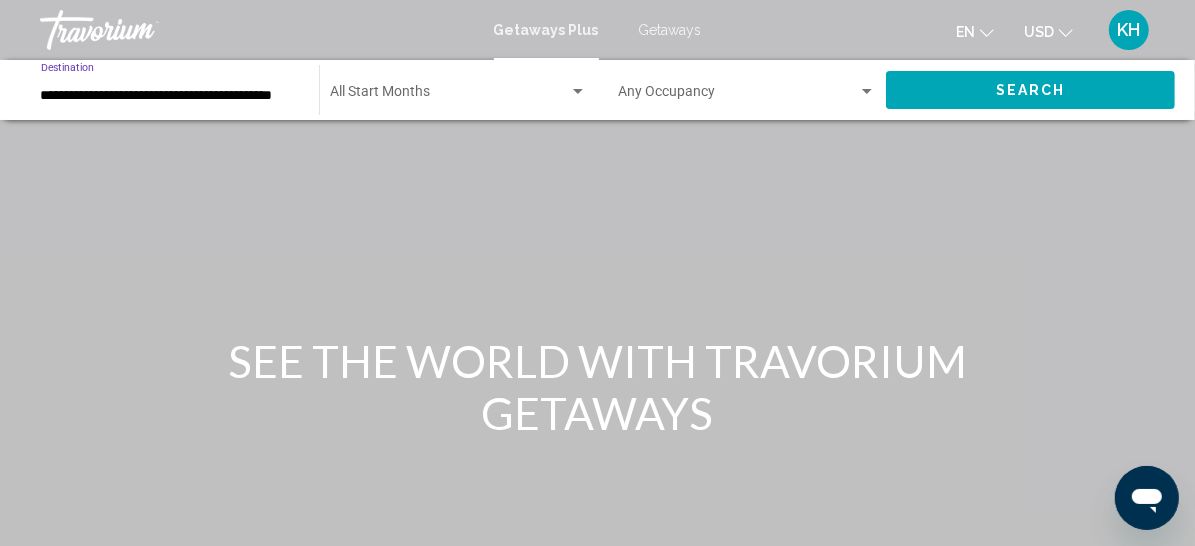 click on "Start Month All Start Months" 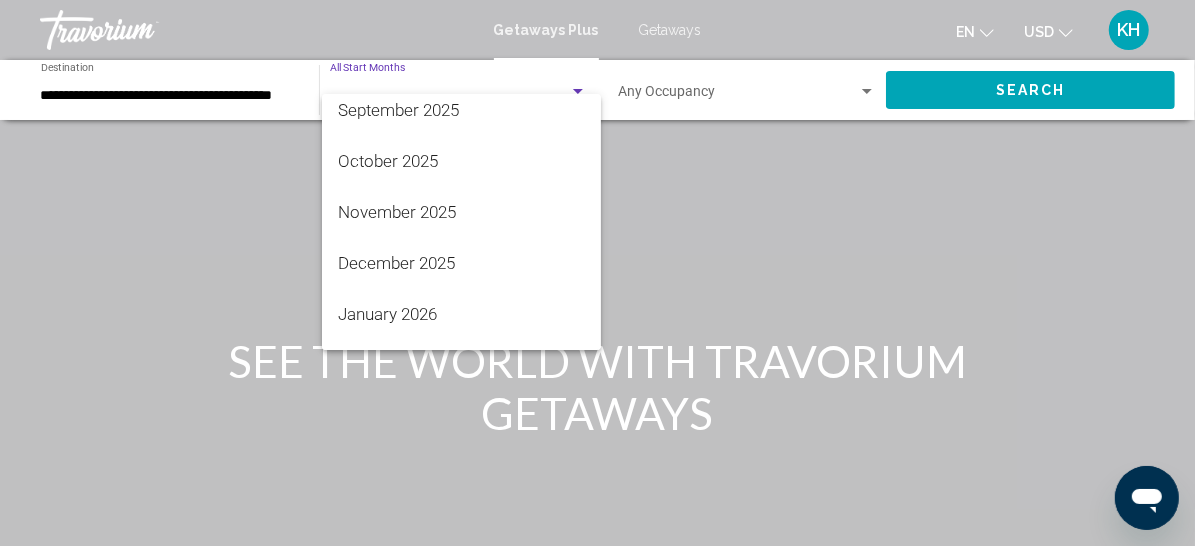 scroll, scrollTop: 173, scrollLeft: 0, axis: vertical 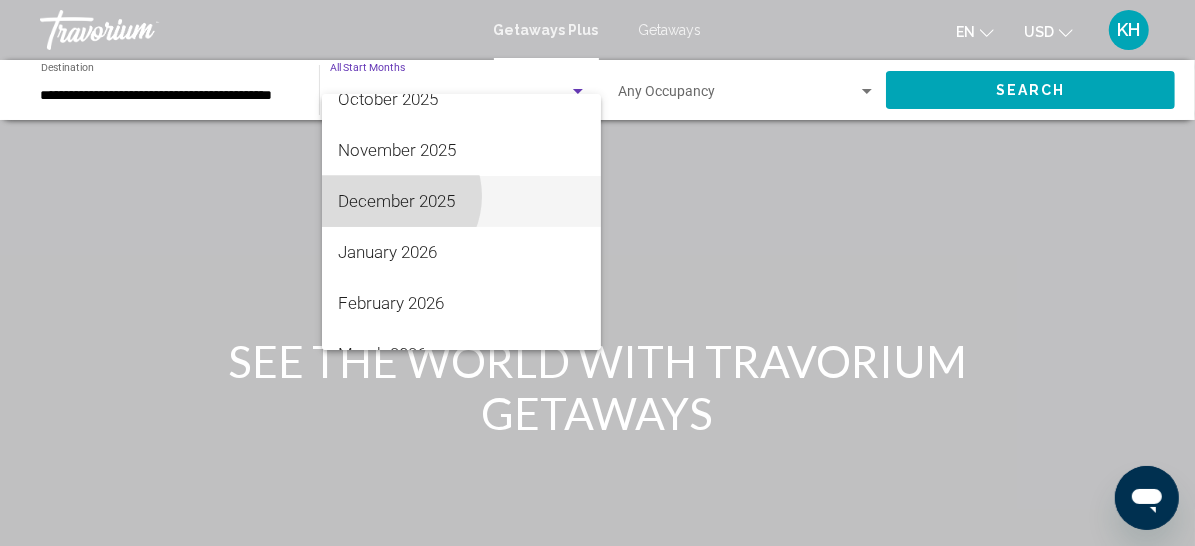 click on "December 2025" at bounding box center (461, 201) 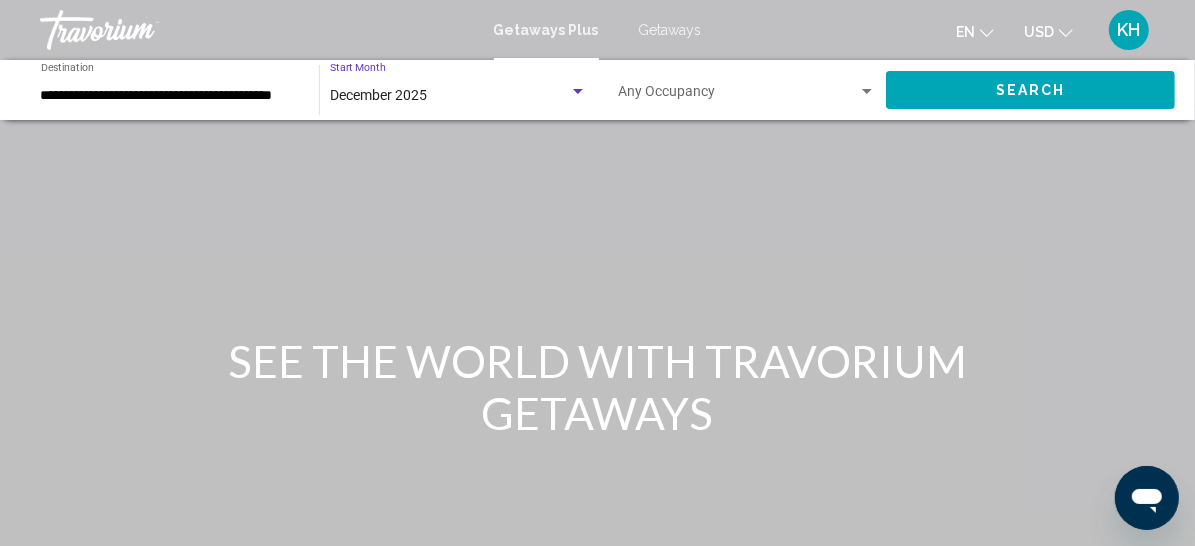 click on "Search" at bounding box center [1030, 89] 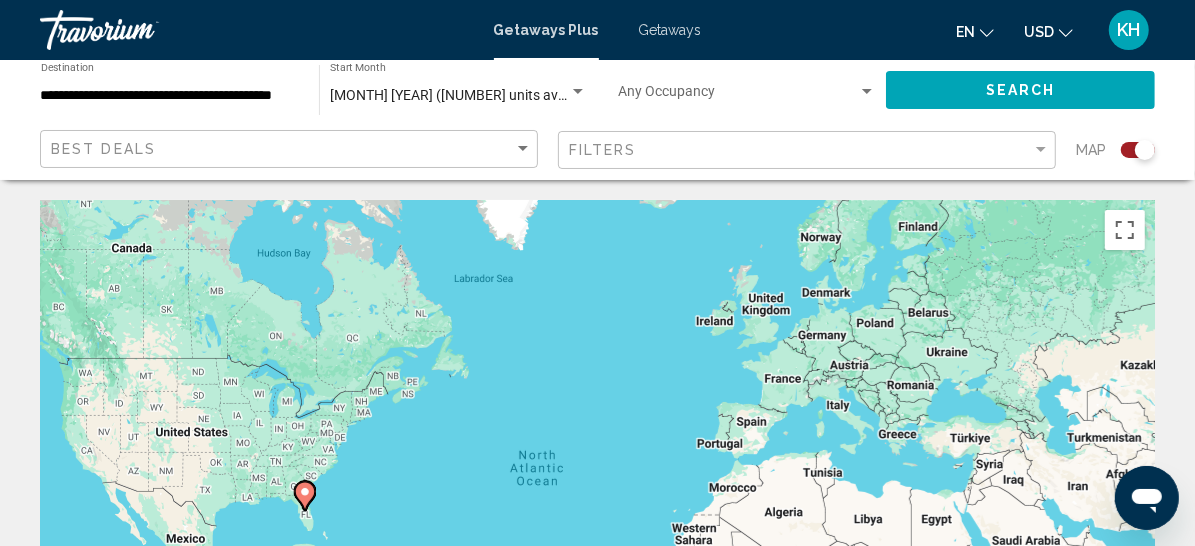 click 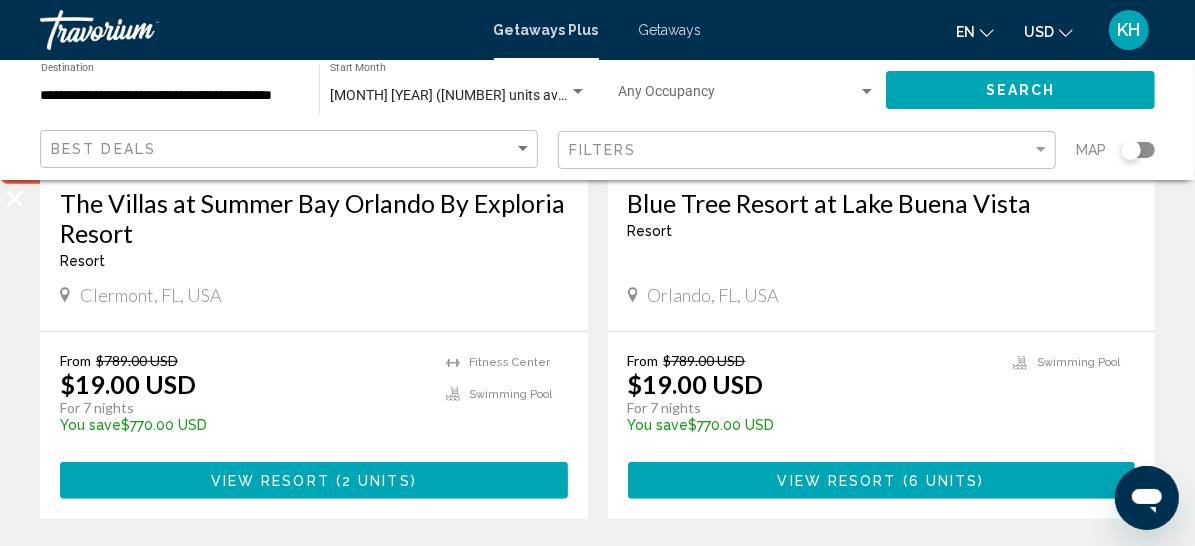 scroll, scrollTop: 515, scrollLeft: 0, axis: vertical 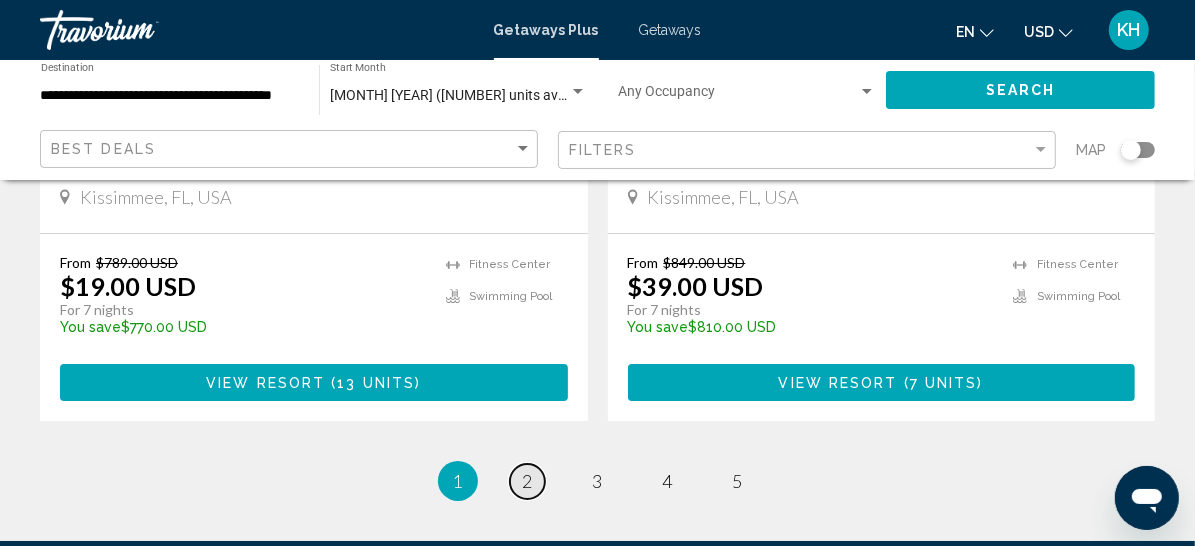 click on "2" at bounding box center [528, 481] 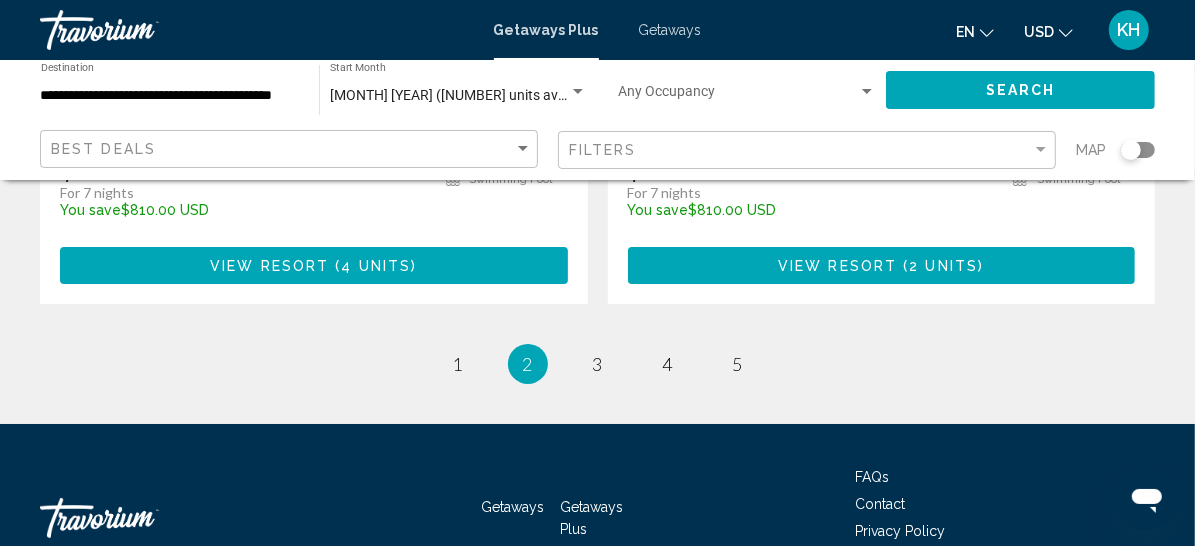 scroll, scrollTop: 3885, scrollLeft: 0, axis: vertical 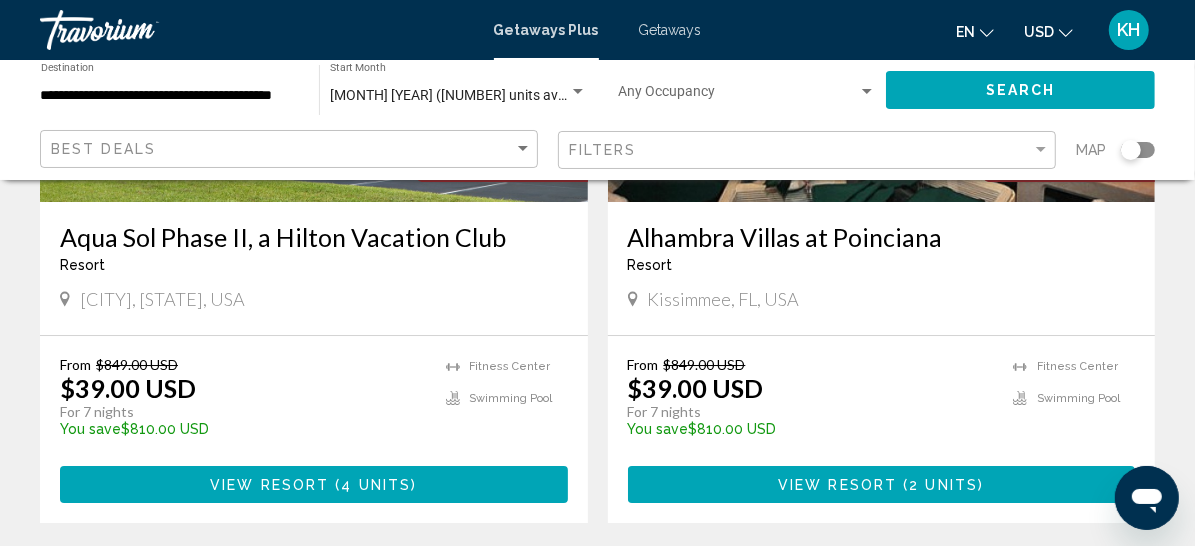 click on "3" at bounding box center [598, 583] 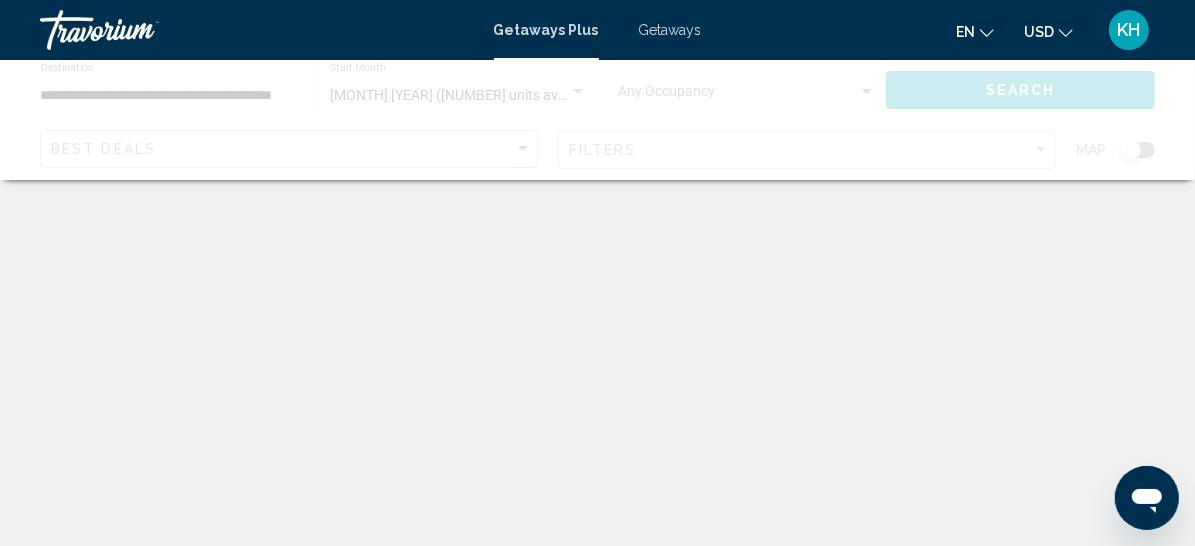 scroll, scrollTop: 0, scrollLeft: 0, axis: both 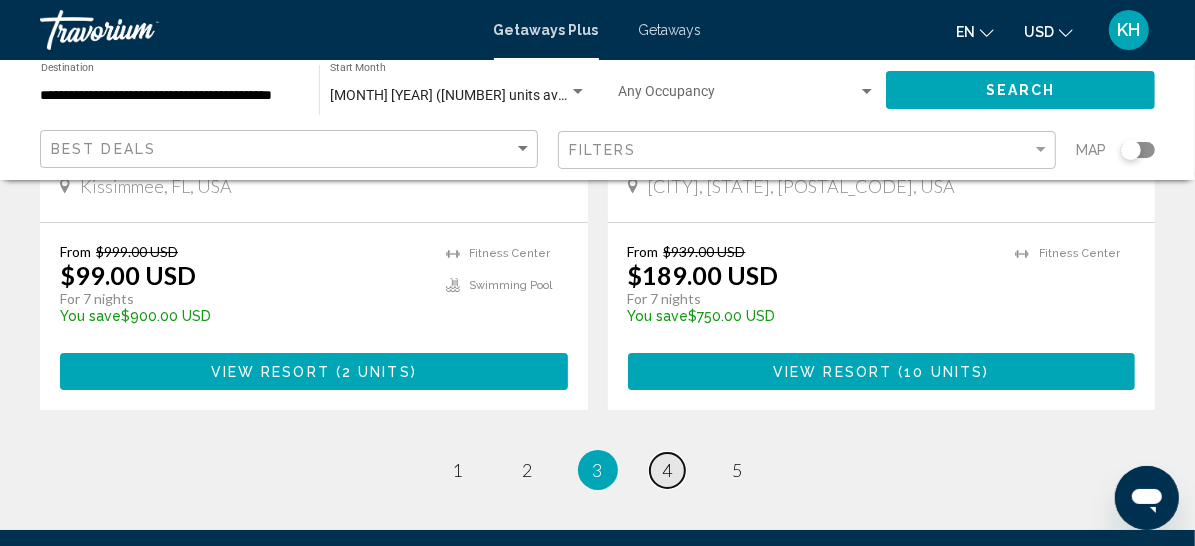click on "page  4" at bounding box center [667, 470] 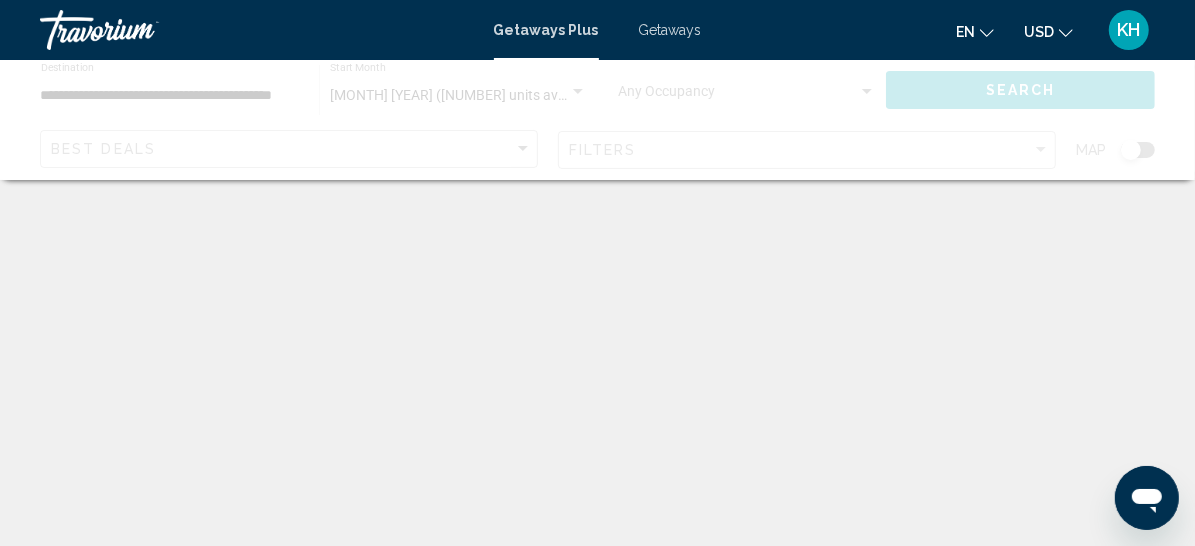 scroll, scrollTop: 0, scrollLeft: 0, axis: both 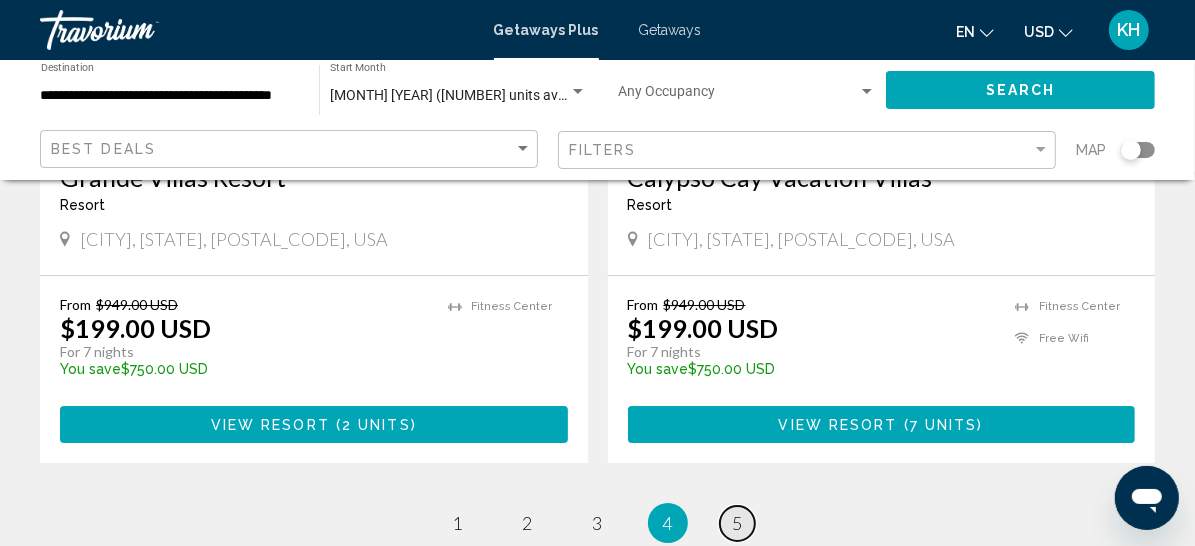 click on "5" at bounding box center [738, 523] 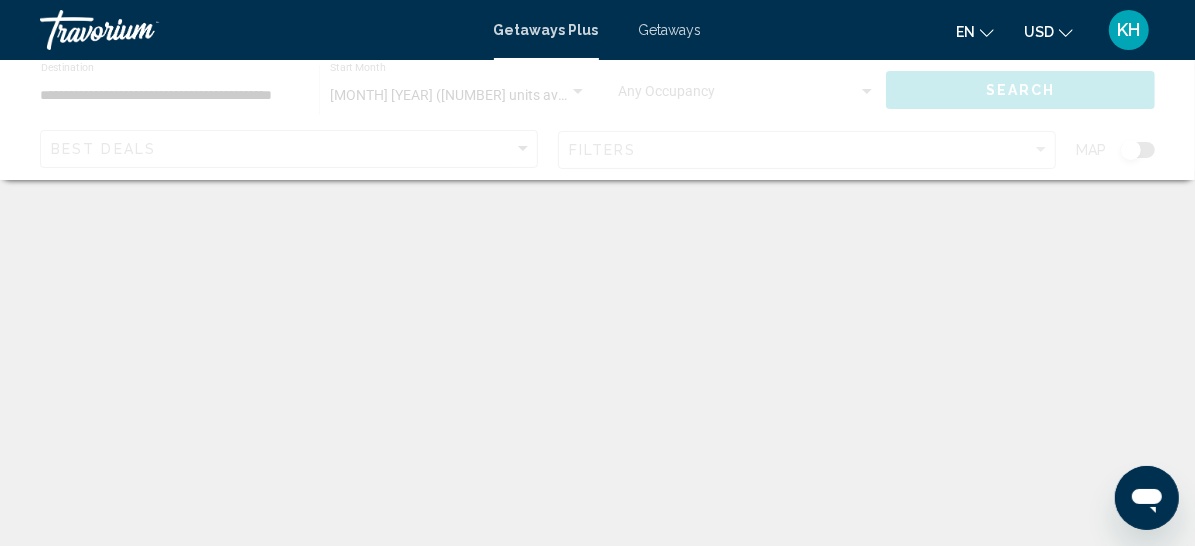scroll, scrollTop: 0, scrollLeft: 0, axis: both 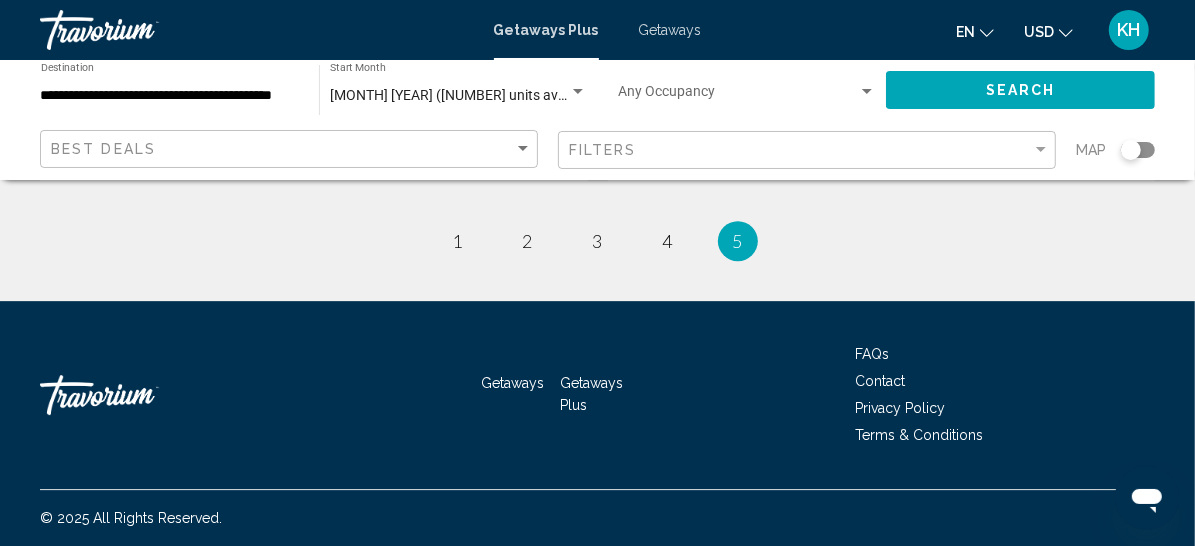 click on "Getaways" at bounding box center (670, 30) 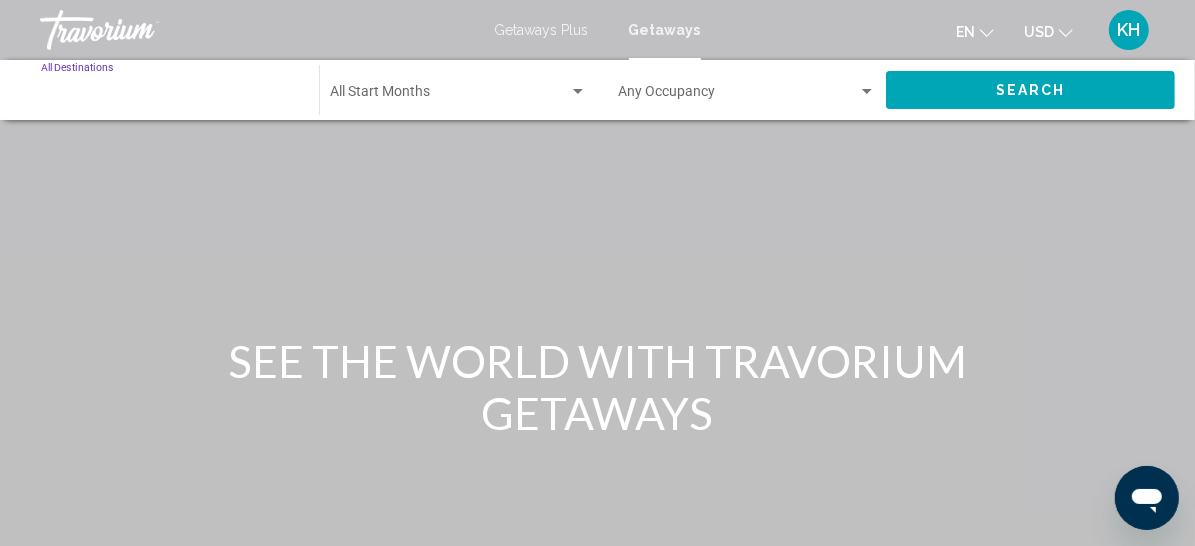 click on "Destination All Destinations" at bounding box center (170, 96) 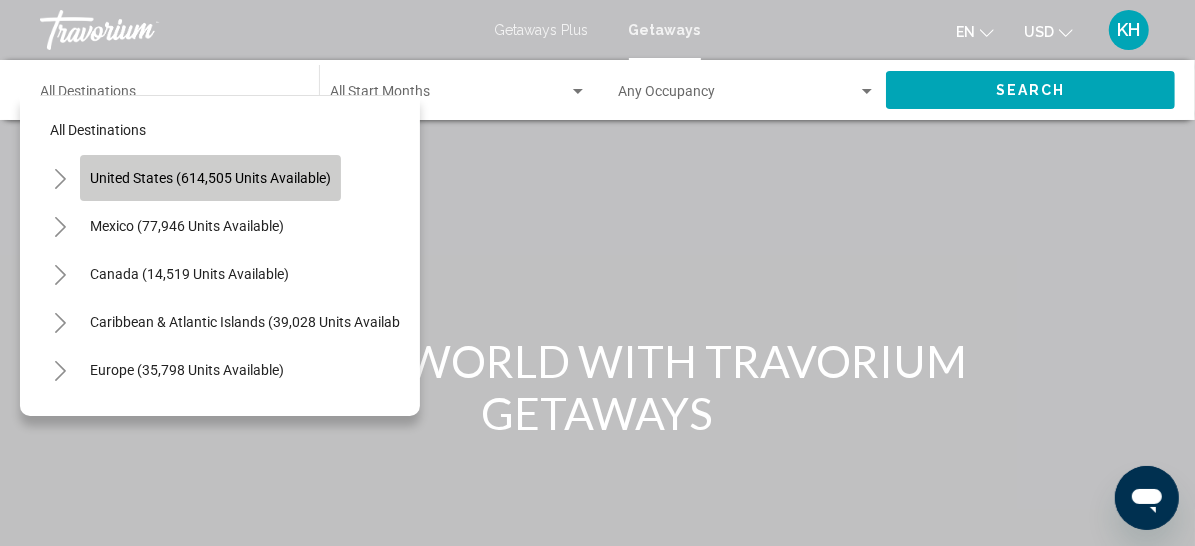 click on "United States (614,505 units available)" 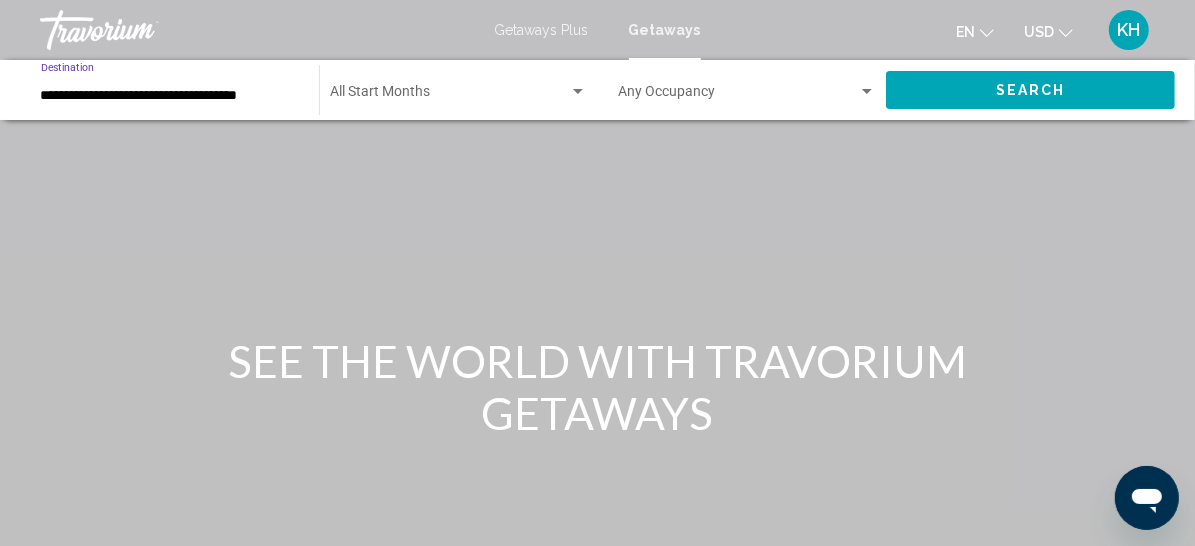 click on "**********" at bounding box center [170, 96] 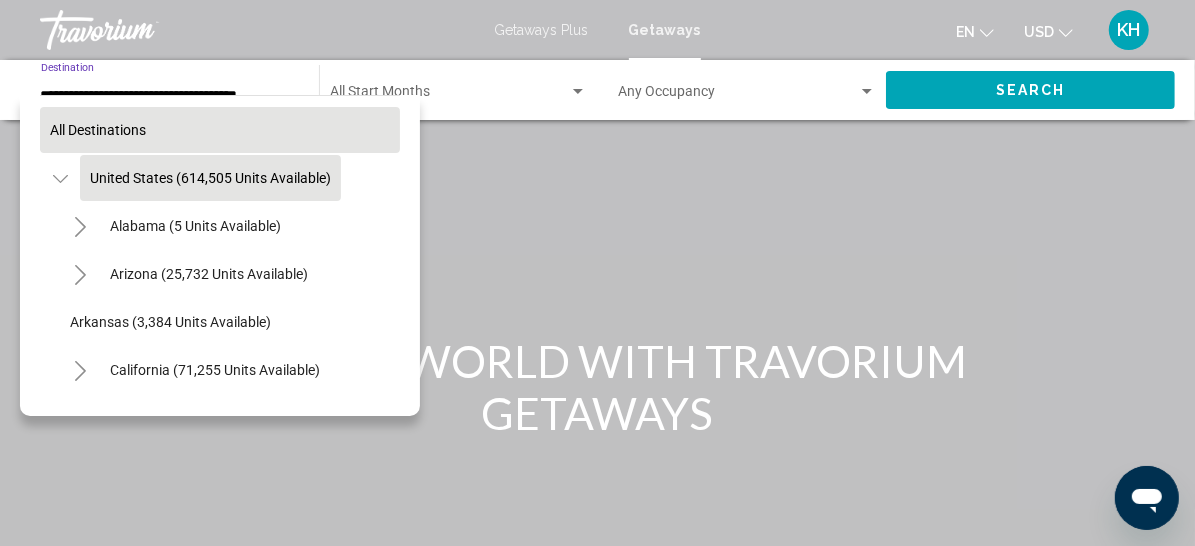 scroll, scrollTop: 0, scrollLeft: 39, axis: horizontal 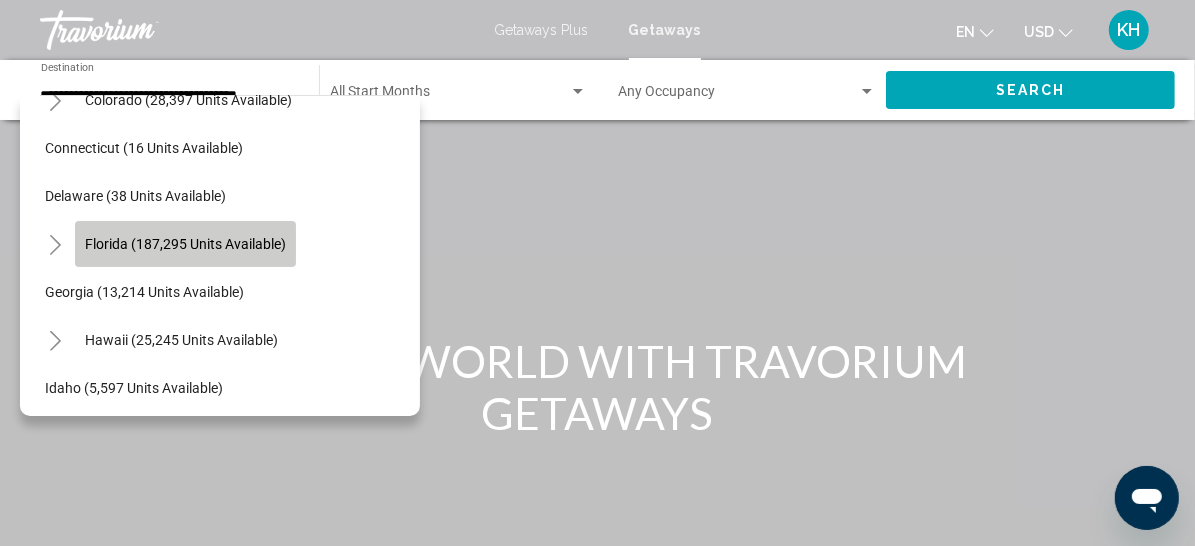 click on "Florida (187,295 units available)" 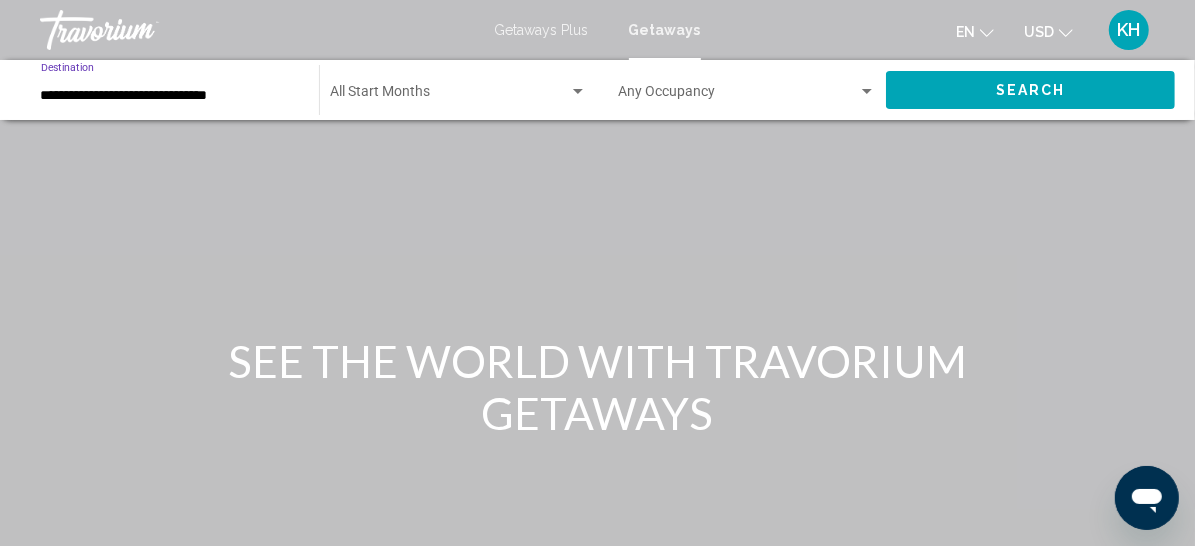 click on "**********" at bounding box center (170, 96) 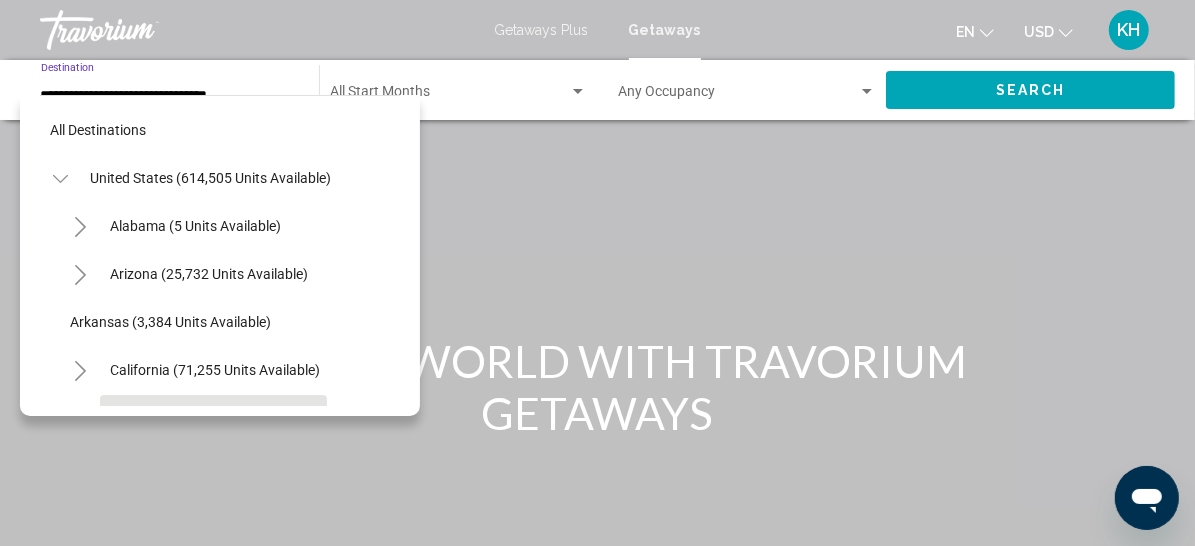scroll, scrollTop: 287, scrollLeft: 64, axis: both 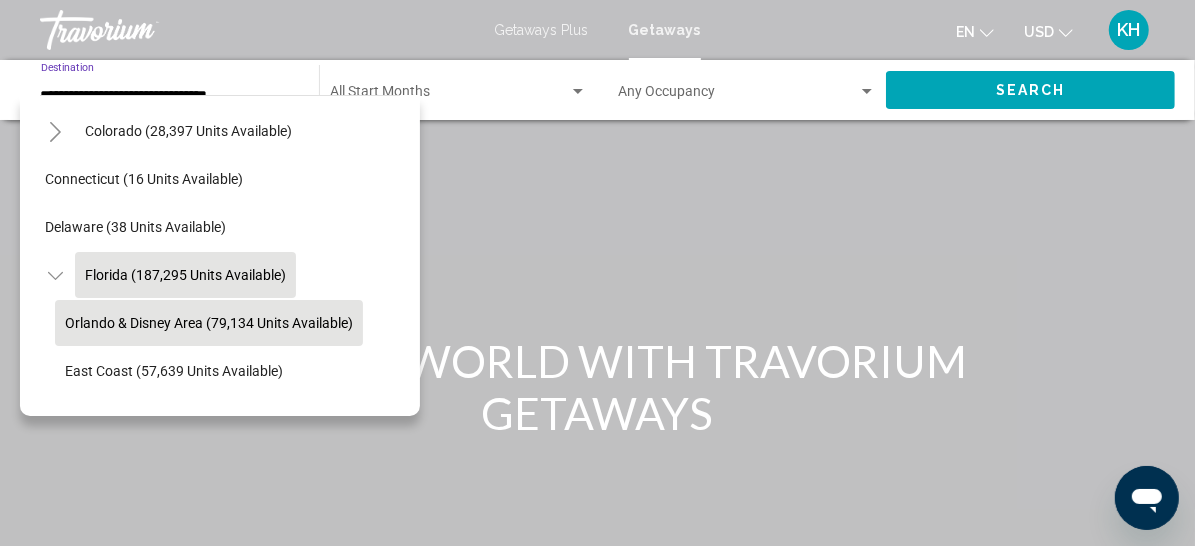 click on "Orlando & Disney Area (79,134 units available)" 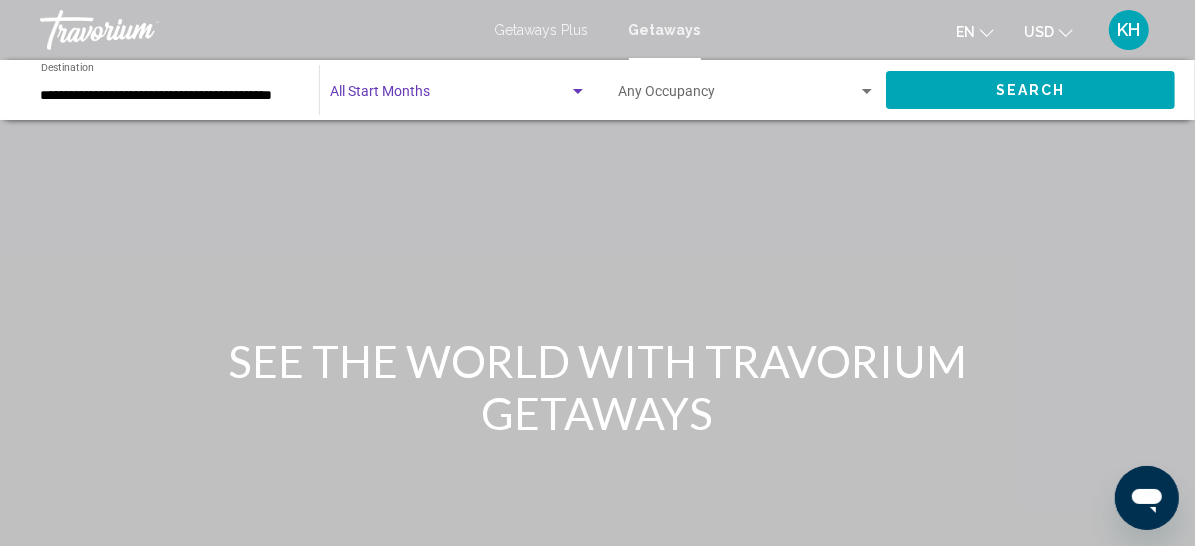 click at bounding box center [449, 96] 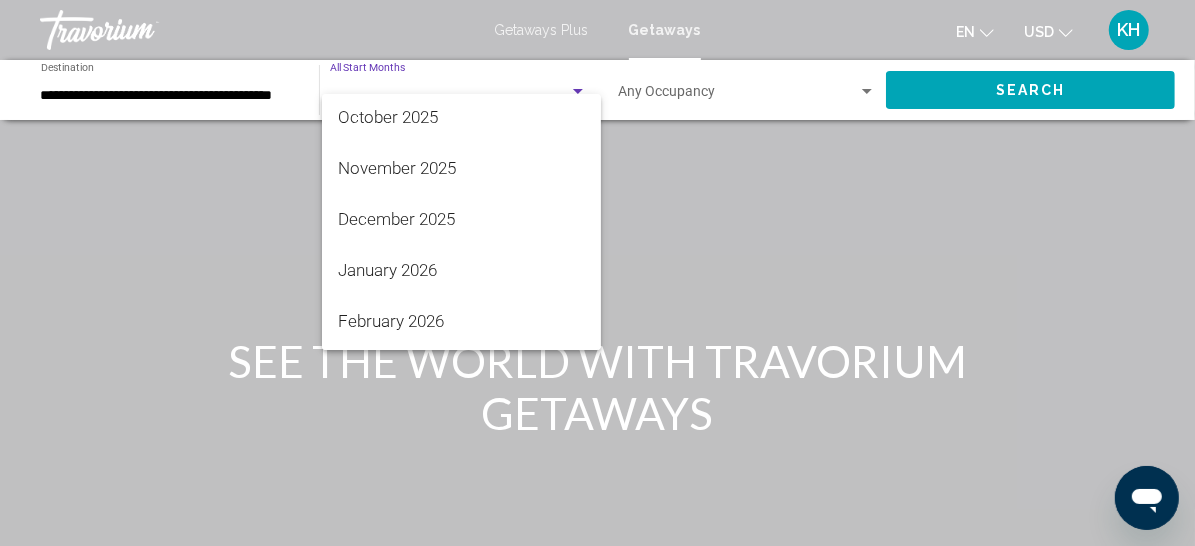 scroll, scrollTop: 163, scrollLeft: 0, axis: vertical 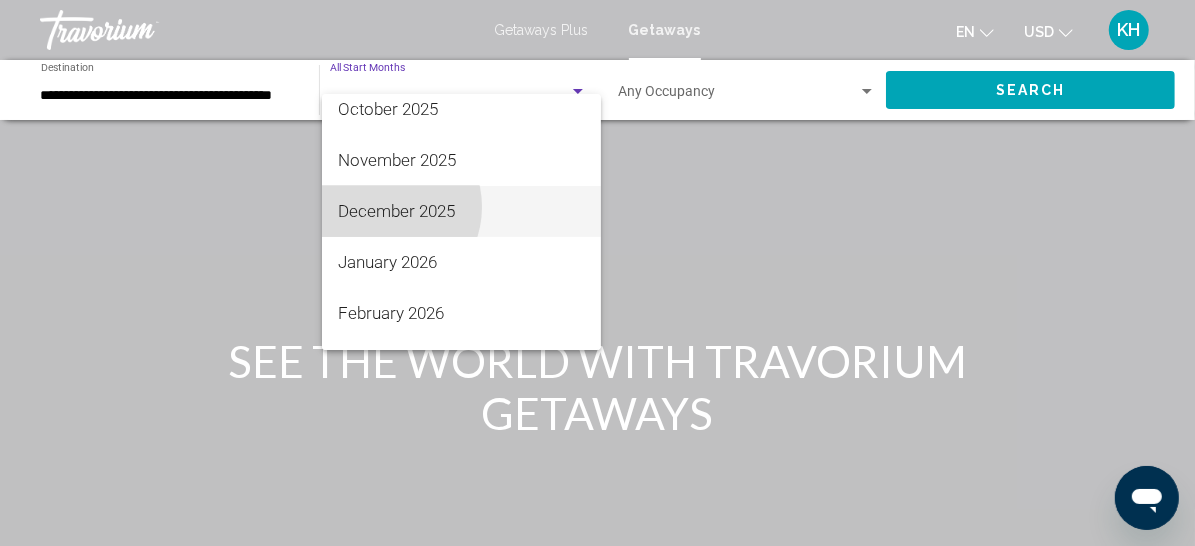 click on "December 2025" at bounding box center (461, 211) 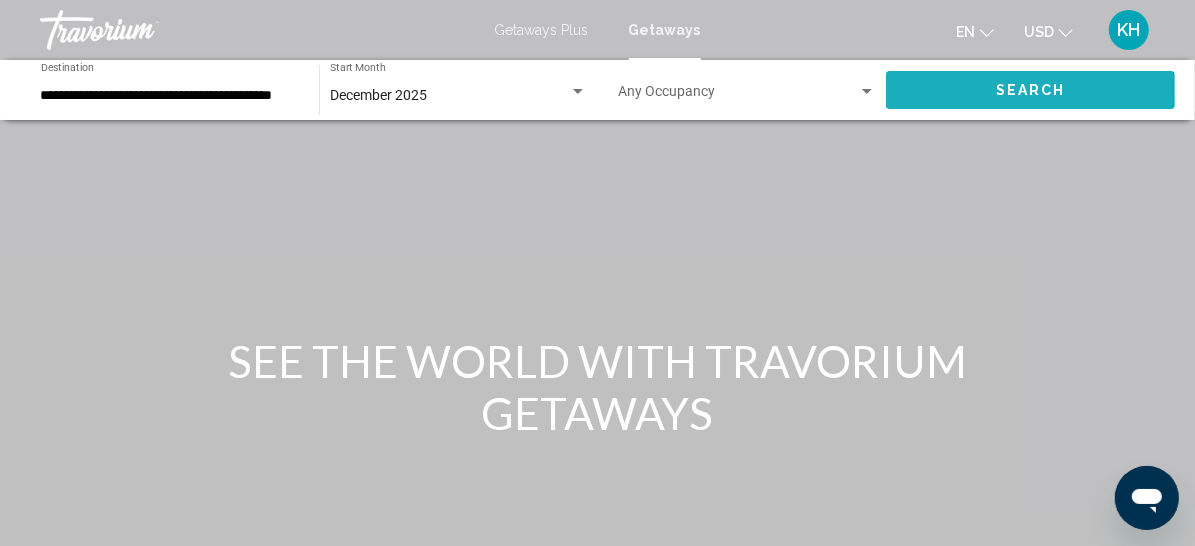 click on "Search" at bounding box center [1030, 89] 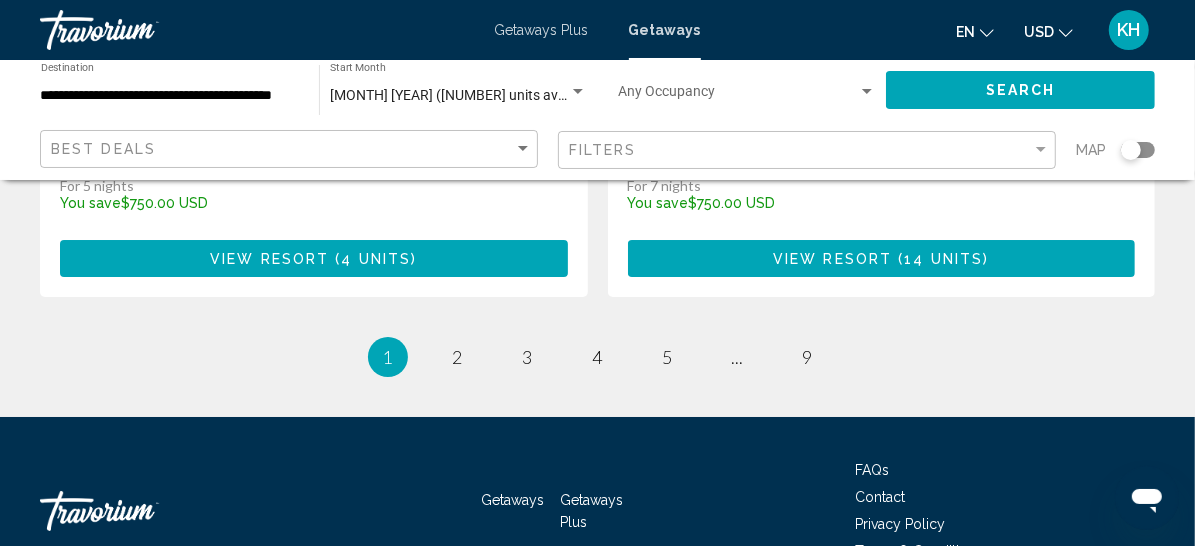 scroll, scrollTop: 3944, scrollLeft: 0, axis: vertical 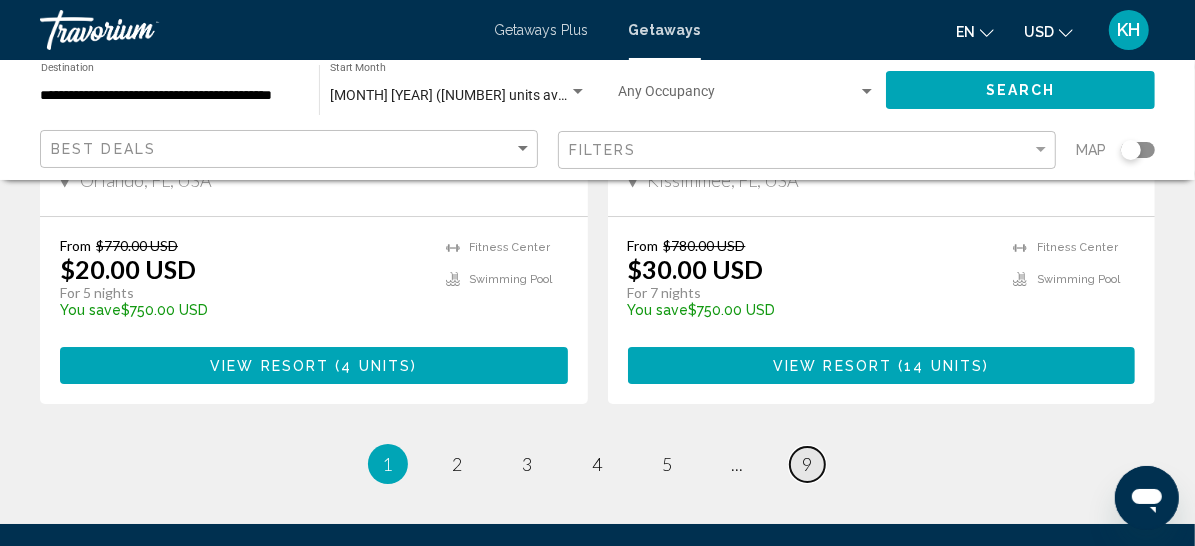 click on "9" at bounding box center (808, 464) 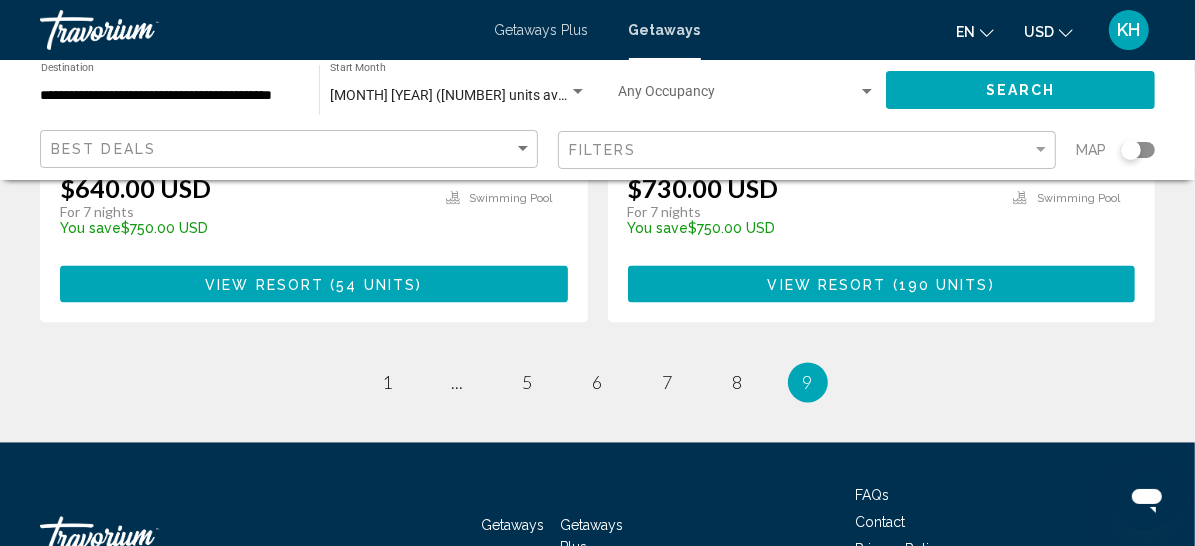 scroll, scrollTop: 2111, scrollLeft: 0, axis: vertical 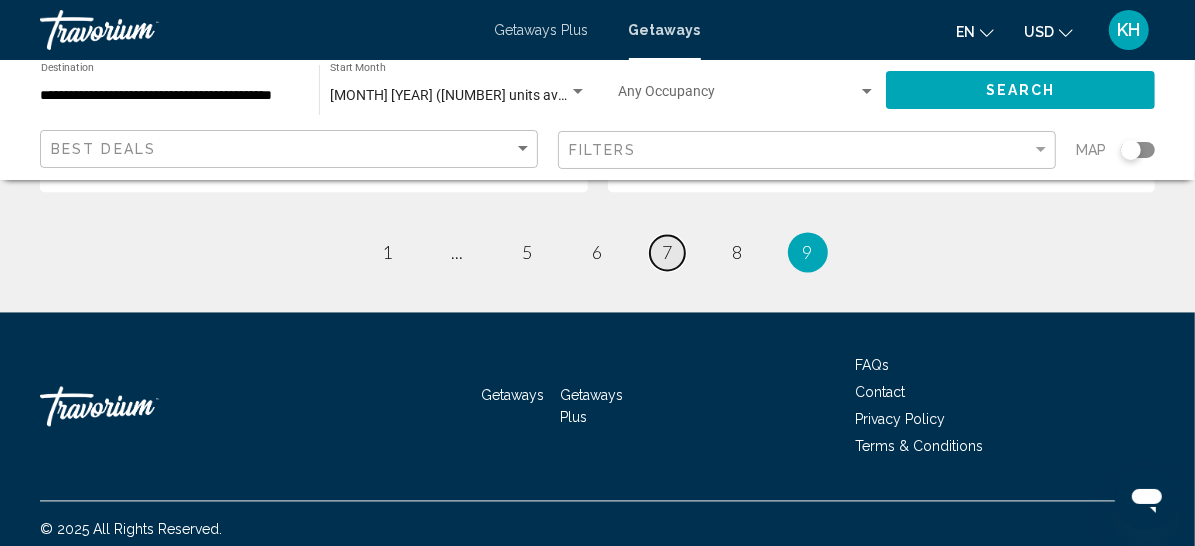 click on "page  7" at bounding box center [667, 253] 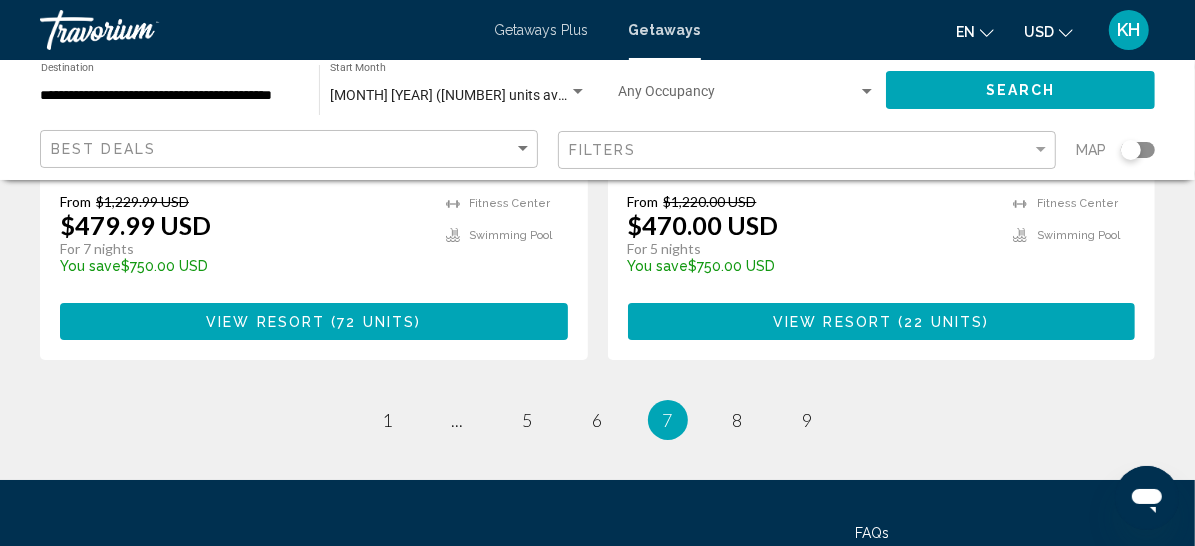 scroll, scrollTop: 3906, scrollLeft: 0, axis: vertical 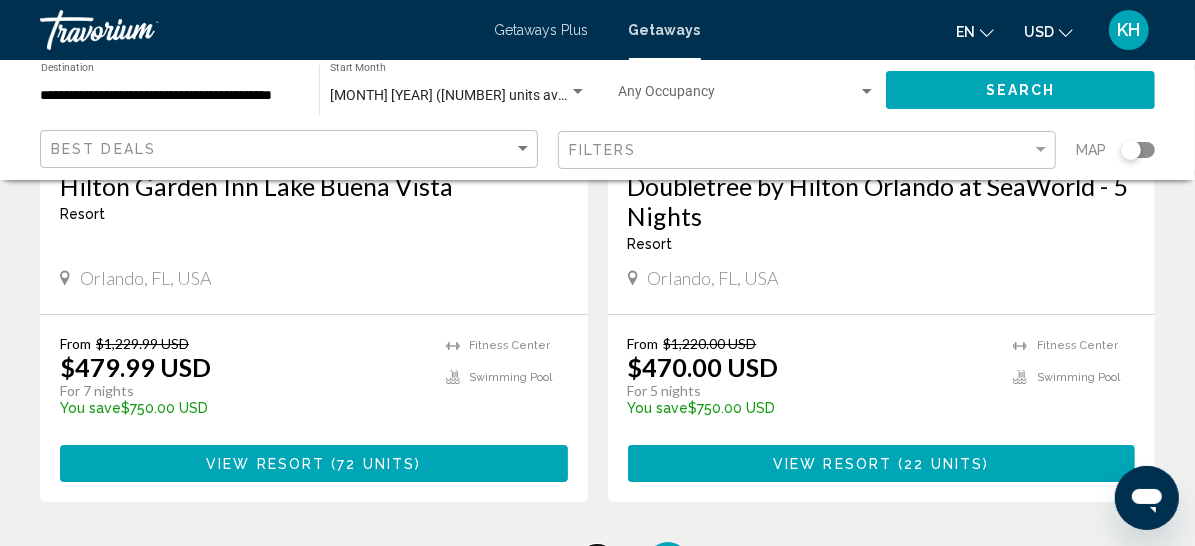 click on "page  6" at bounding box center (597, 562) 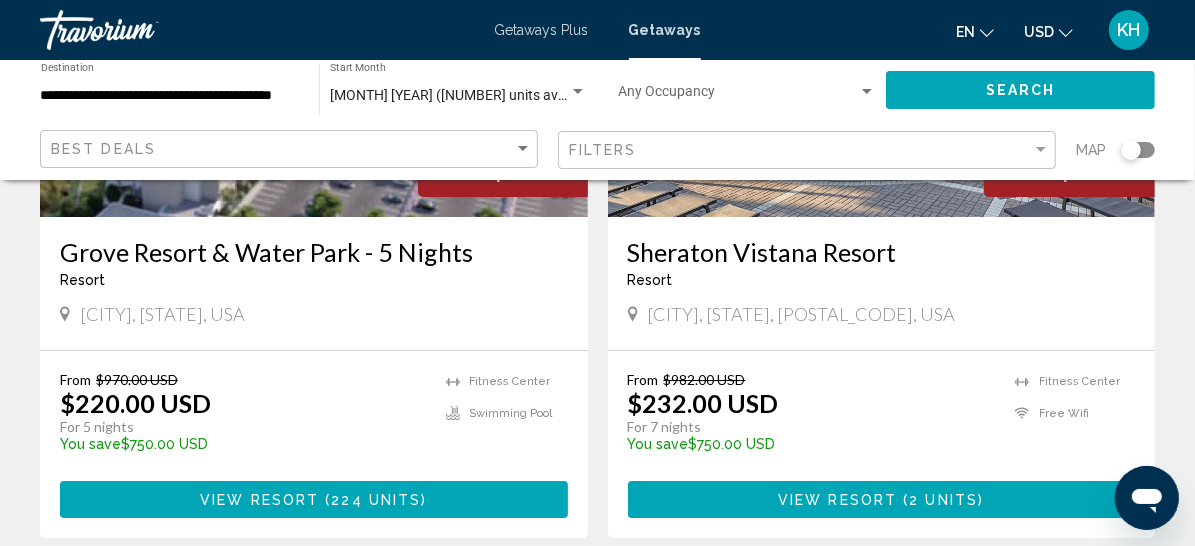 scroll, scrollTop: 3881, scrollLeft: 0, axis: vertical 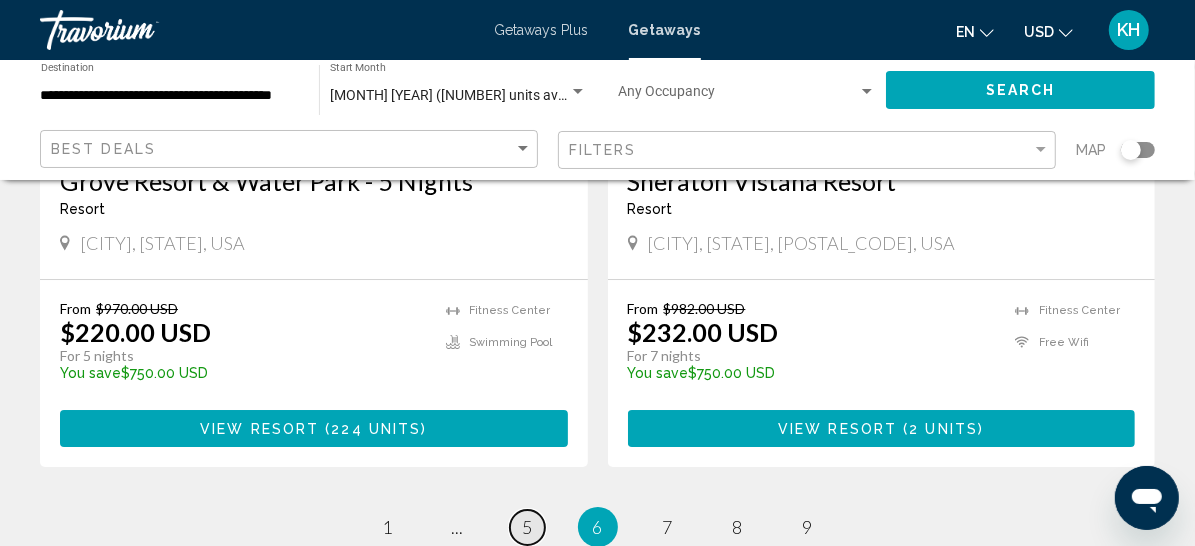 click on "5" at bounding box center [528, 527] 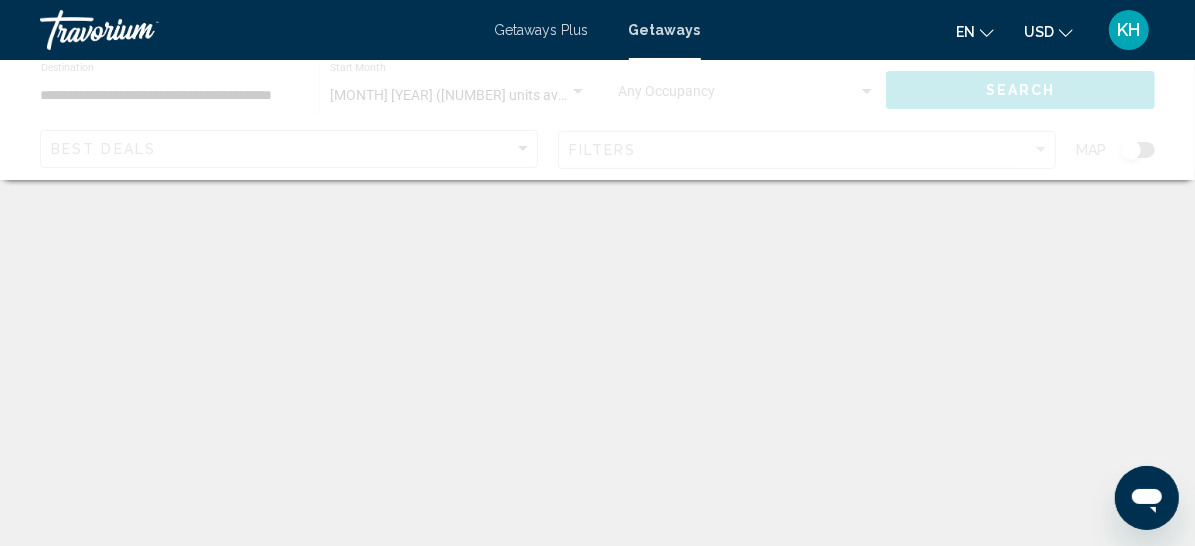 scroll, scrollTop: 0, scrollLeft: 0, axis: both 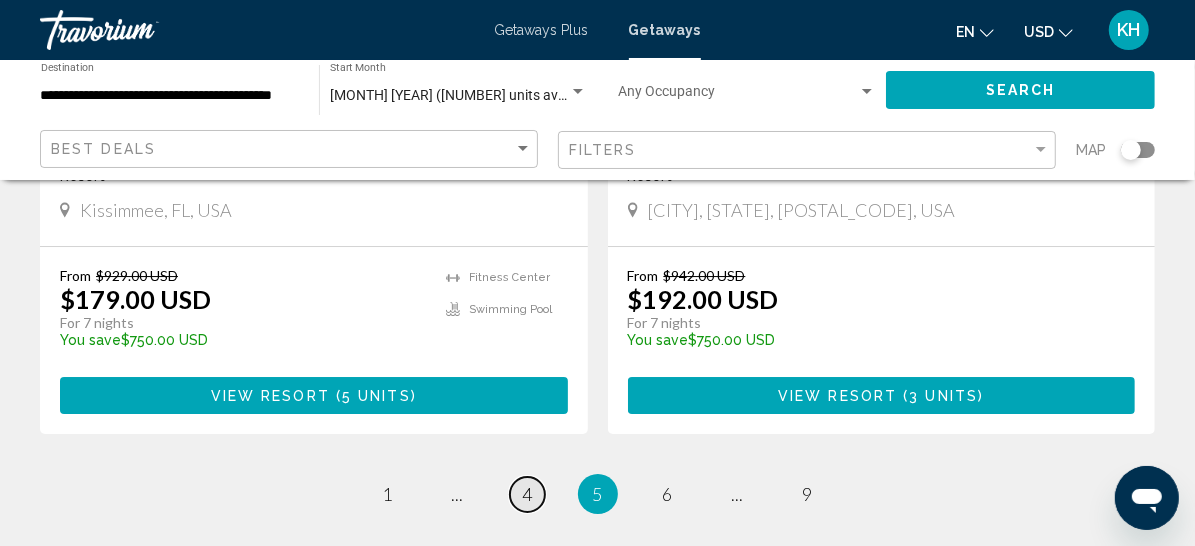 click on "4" at bounding box center [528, 494] 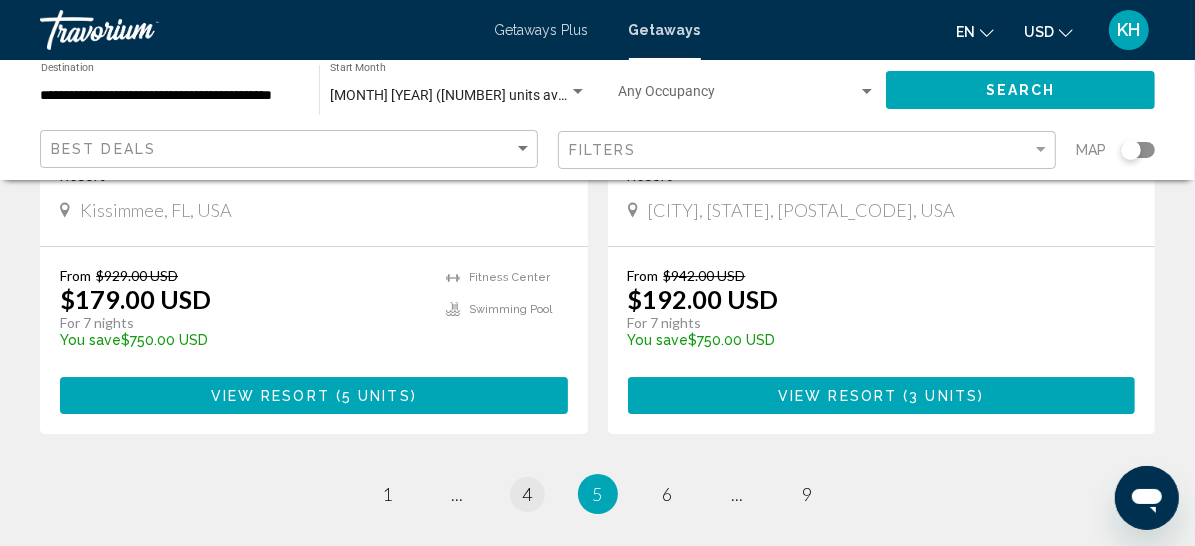 scroll, scrollTop: 0, scrollLeft: 0, axis: both 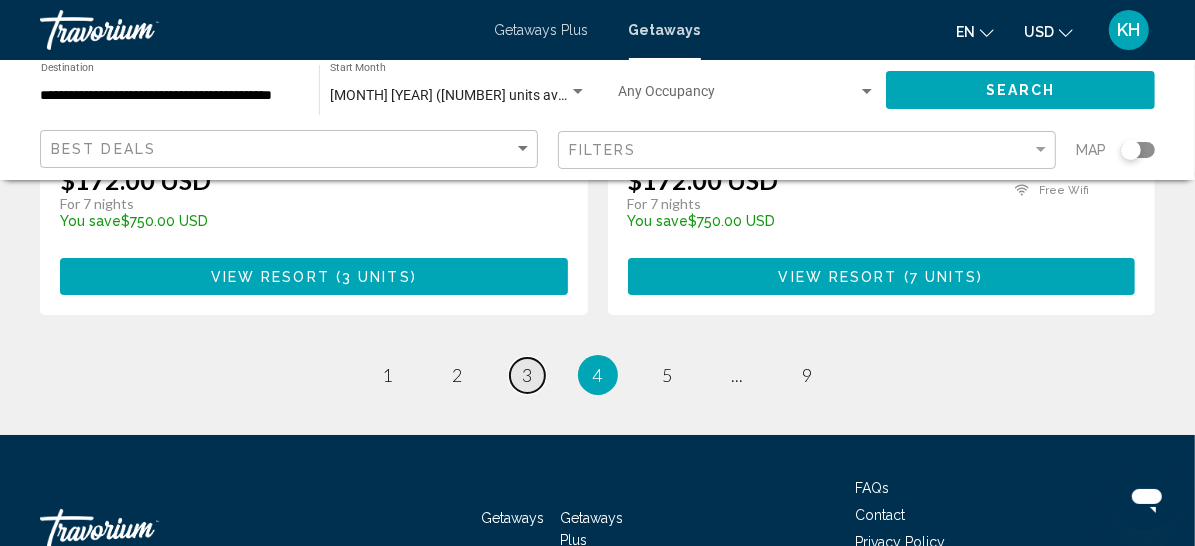 click on "3" at bounding box center [528, 375] 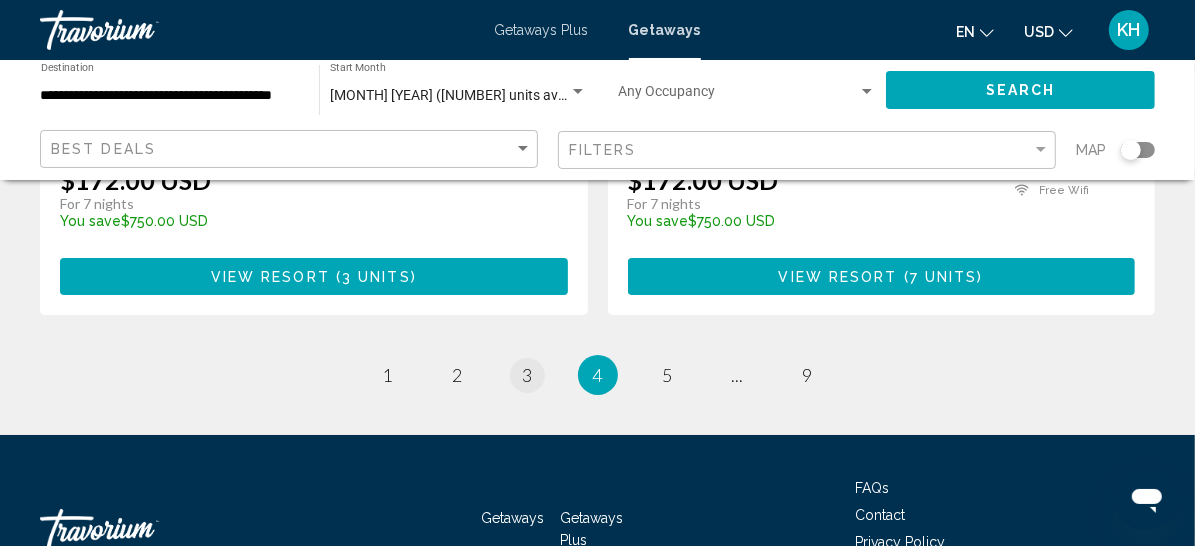 scroll, scrollTop: 0, scrollLeft: 0, axis: both 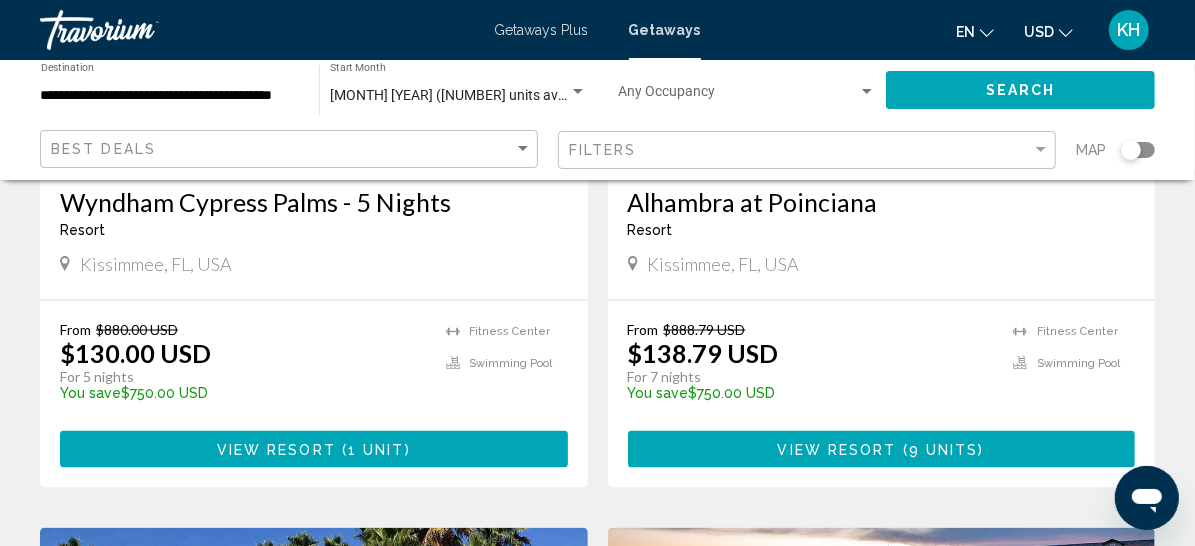 click on "View Resort" at bounding box center [276, 450] 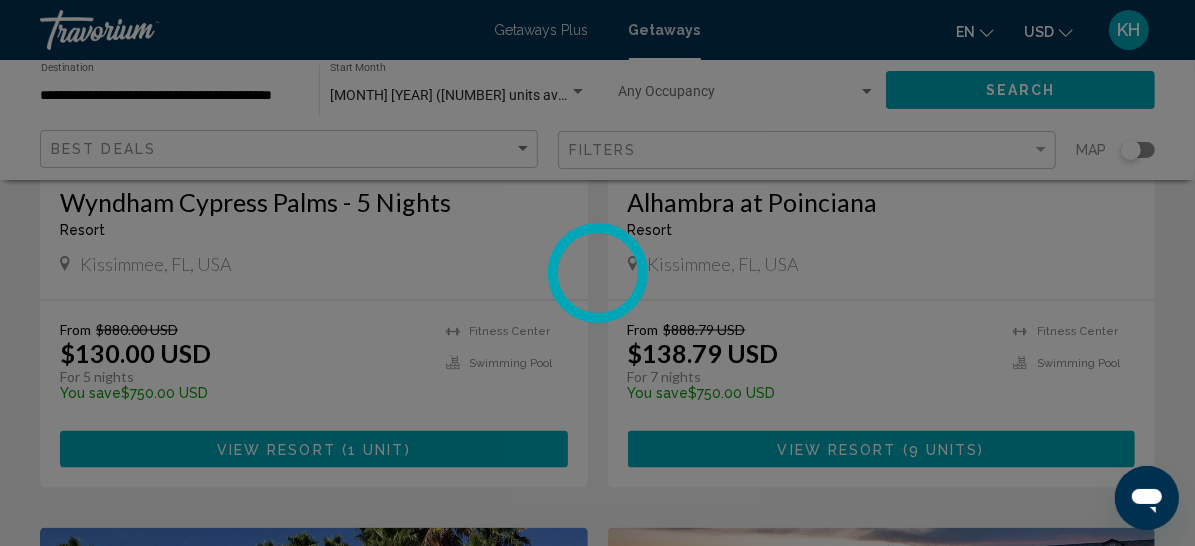 scroll, scrollTop: 395, scrollLeft: 0, axis: vertical 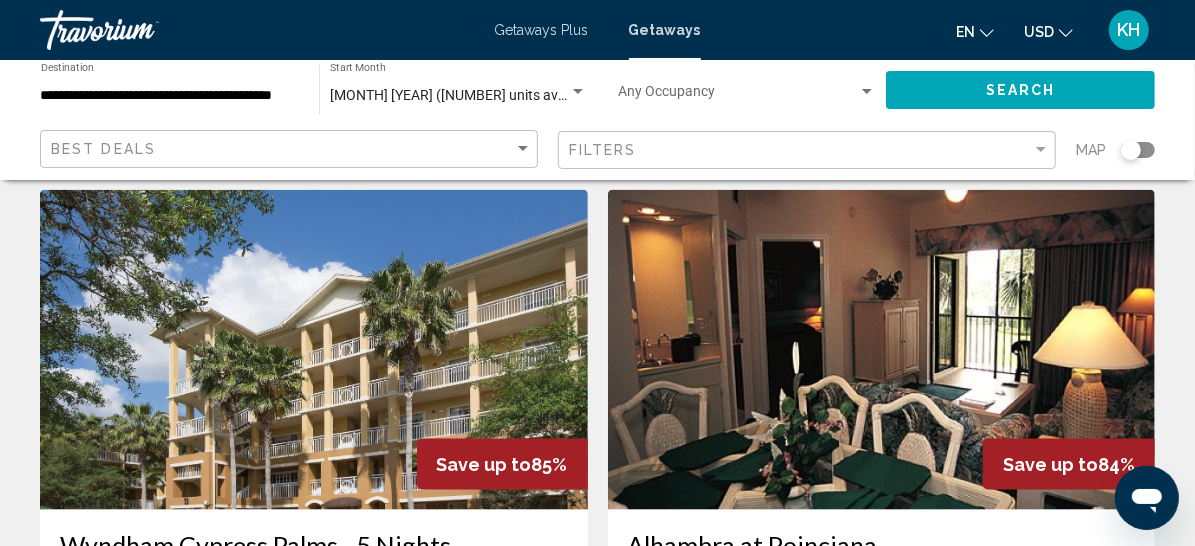 click on "Wyndham Cypress Palms - 5 Nights" at bounding box center (314, 545) 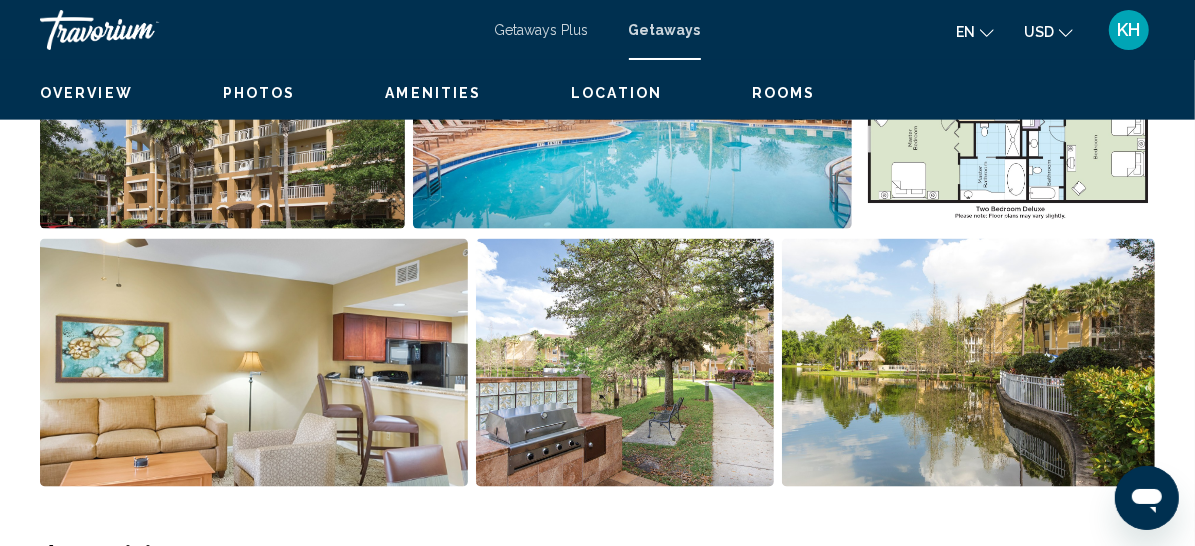 scroll, scrollTop: 395, scrollLeft: 0, axis: vertical 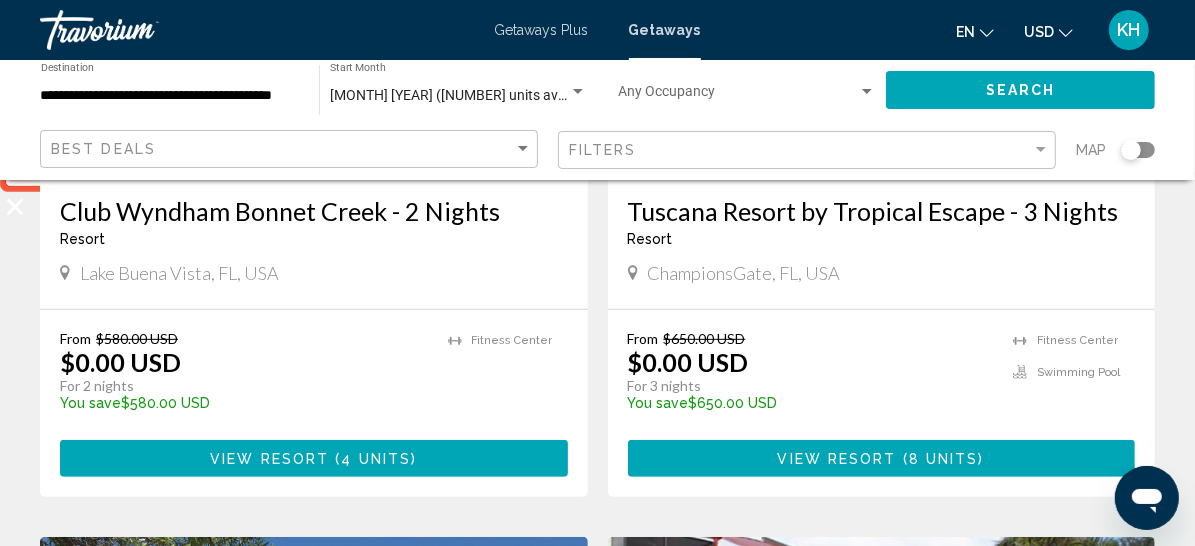 click on "Wyndham Cypress Palms - 3 Nights" at bounding box center [314, 892] 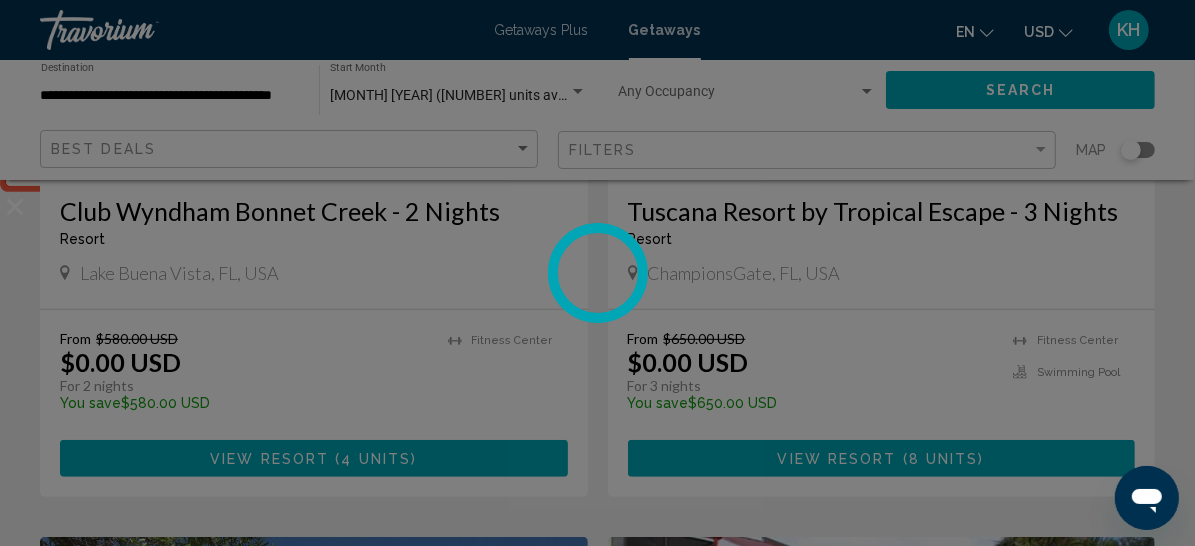 scroll, scrollTop: 395, scrollLeft: 0, axis: vertical 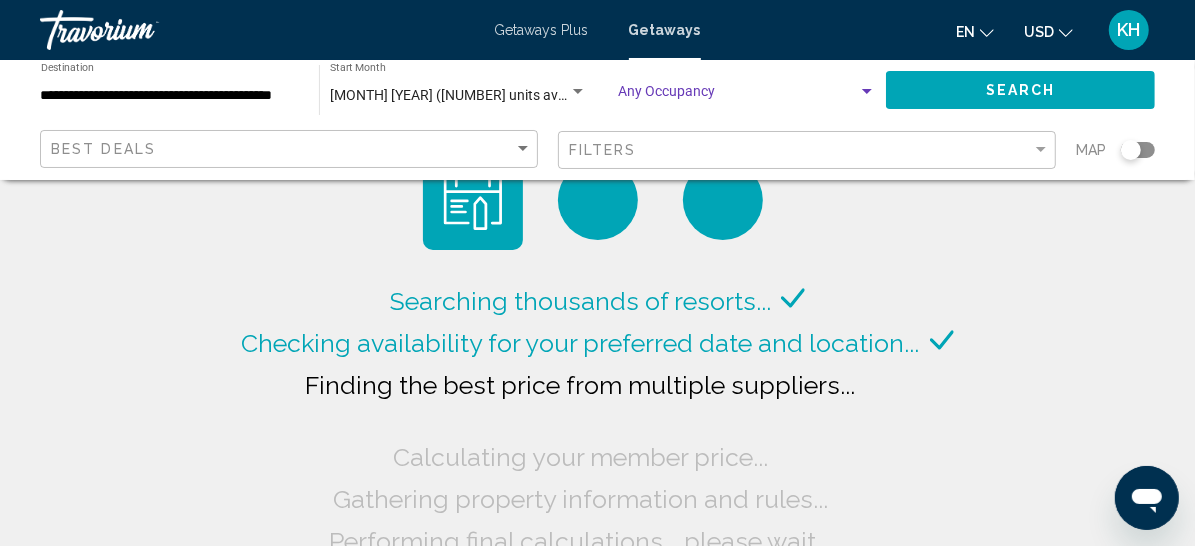 click at bounding box center [738, 96] 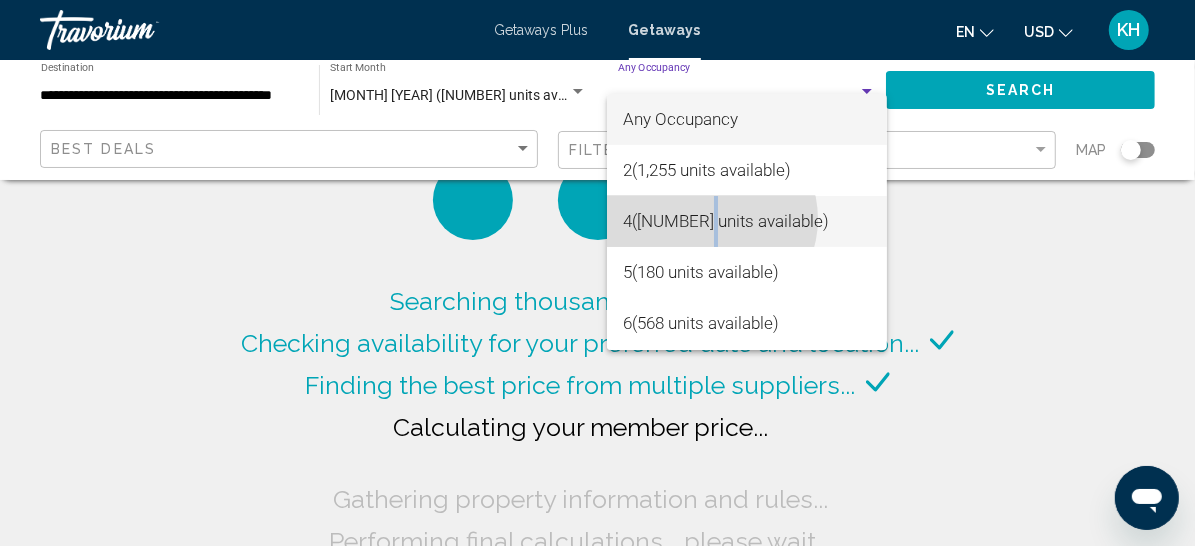 click on "[NUMBER] ([NUMBER] units available)" at bounding box center (747, 221) 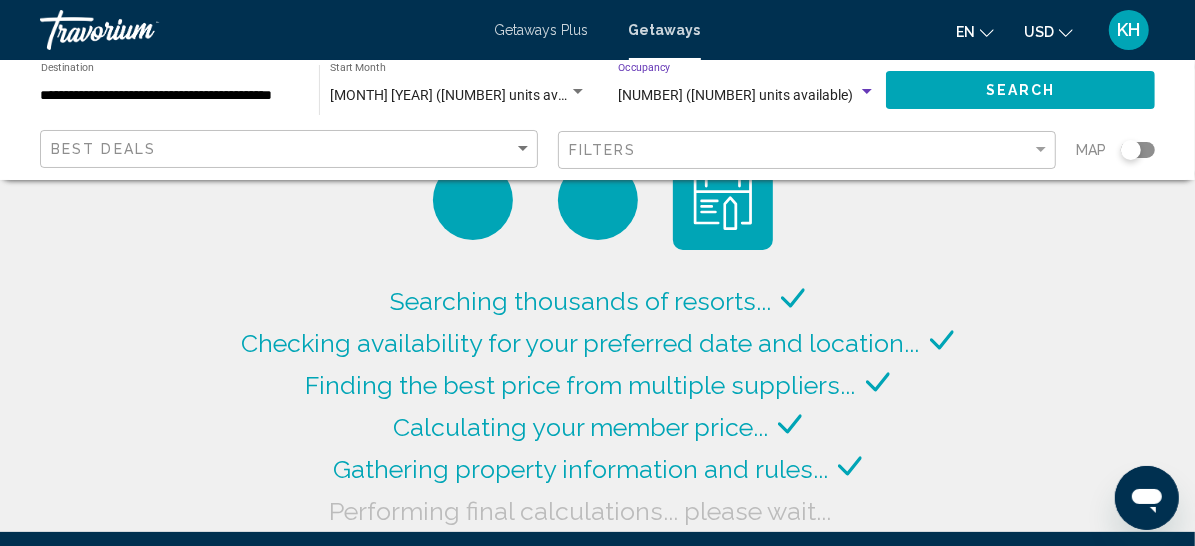 click on "Search" 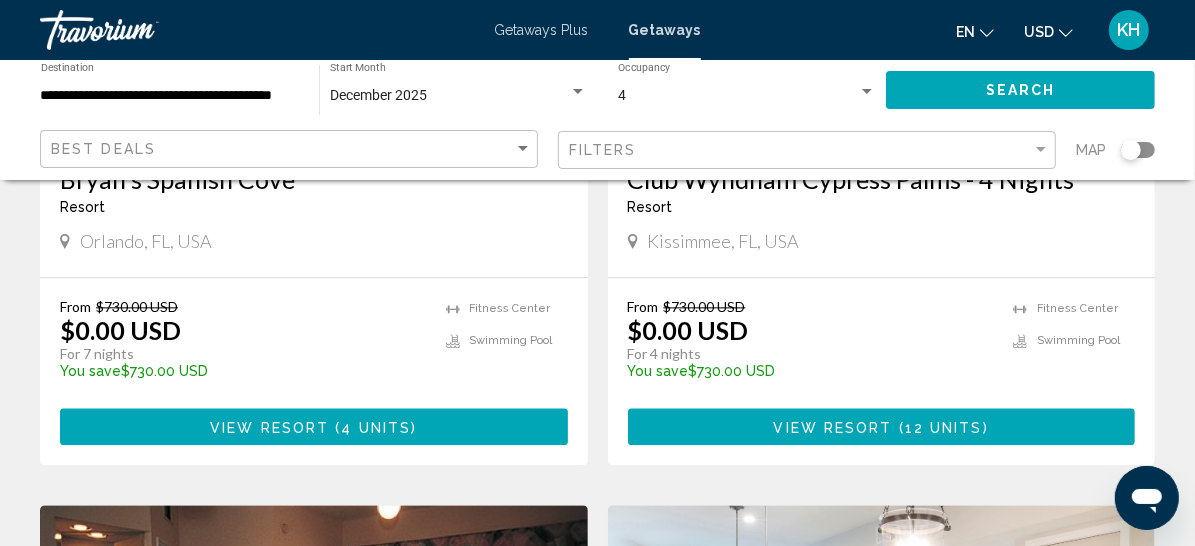 scroll, scrollTop: 2484, scrollLeft: 0, axis: vertical 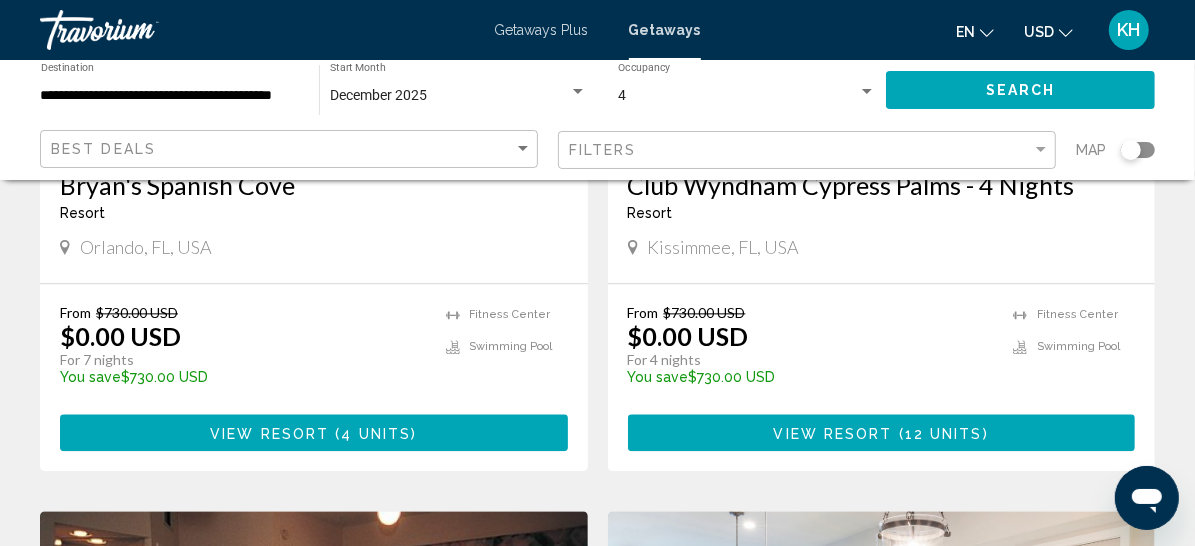 click on "Club Wyndham Cypress Palms - 4 Nights" at bounding box center [882, 185] 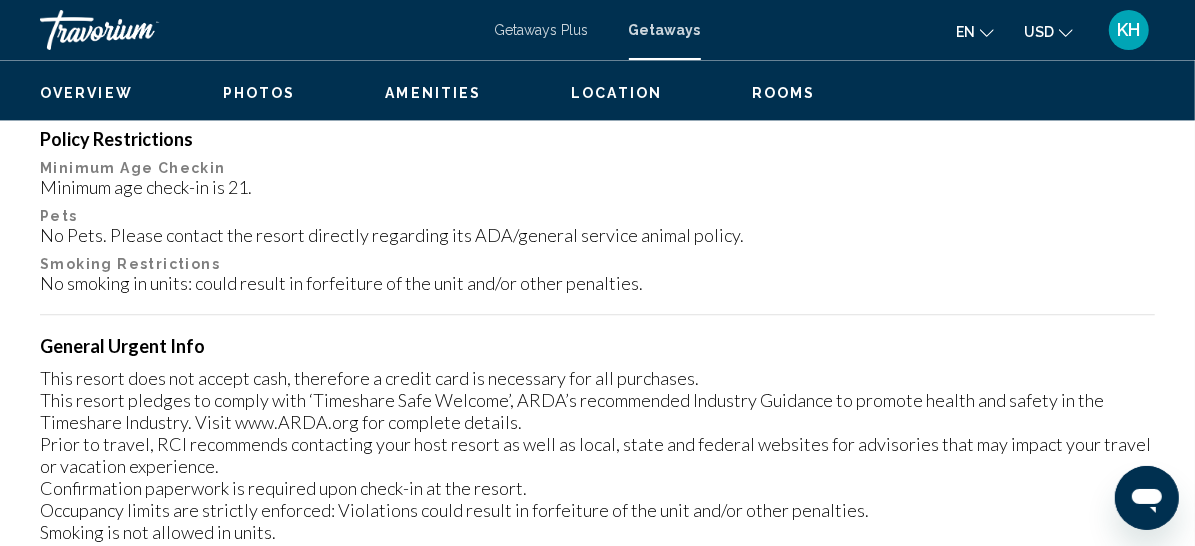 scroll, scrollTop: 395, scrollLeft: 0, axis: vertical 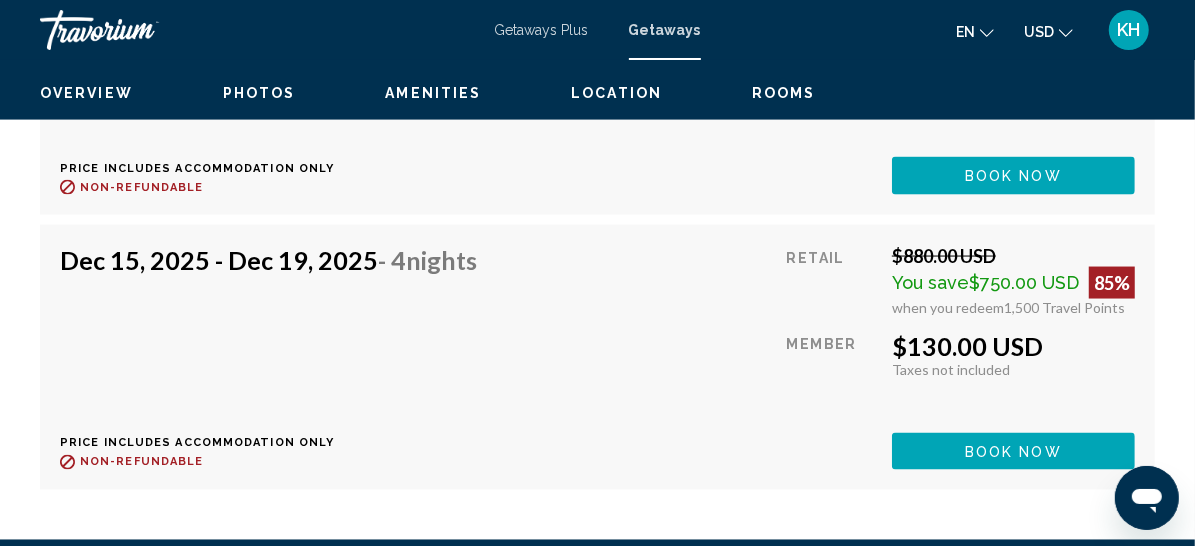 click on "Book now" at bounding box center (1008, -1327) 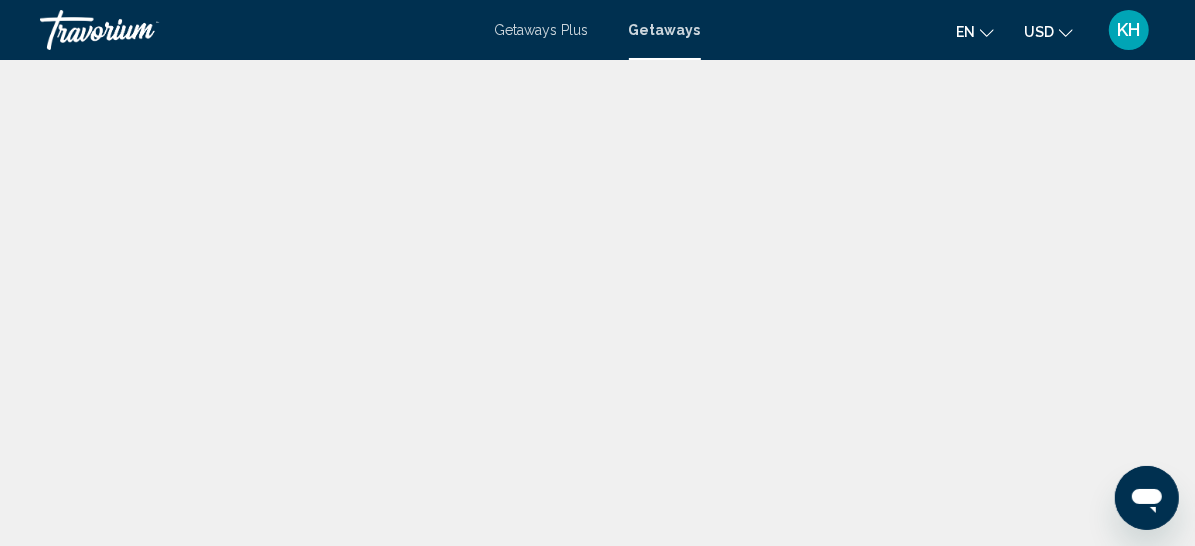 scroll, scrollTop: 0, scrollLeft: 0, axis: both 